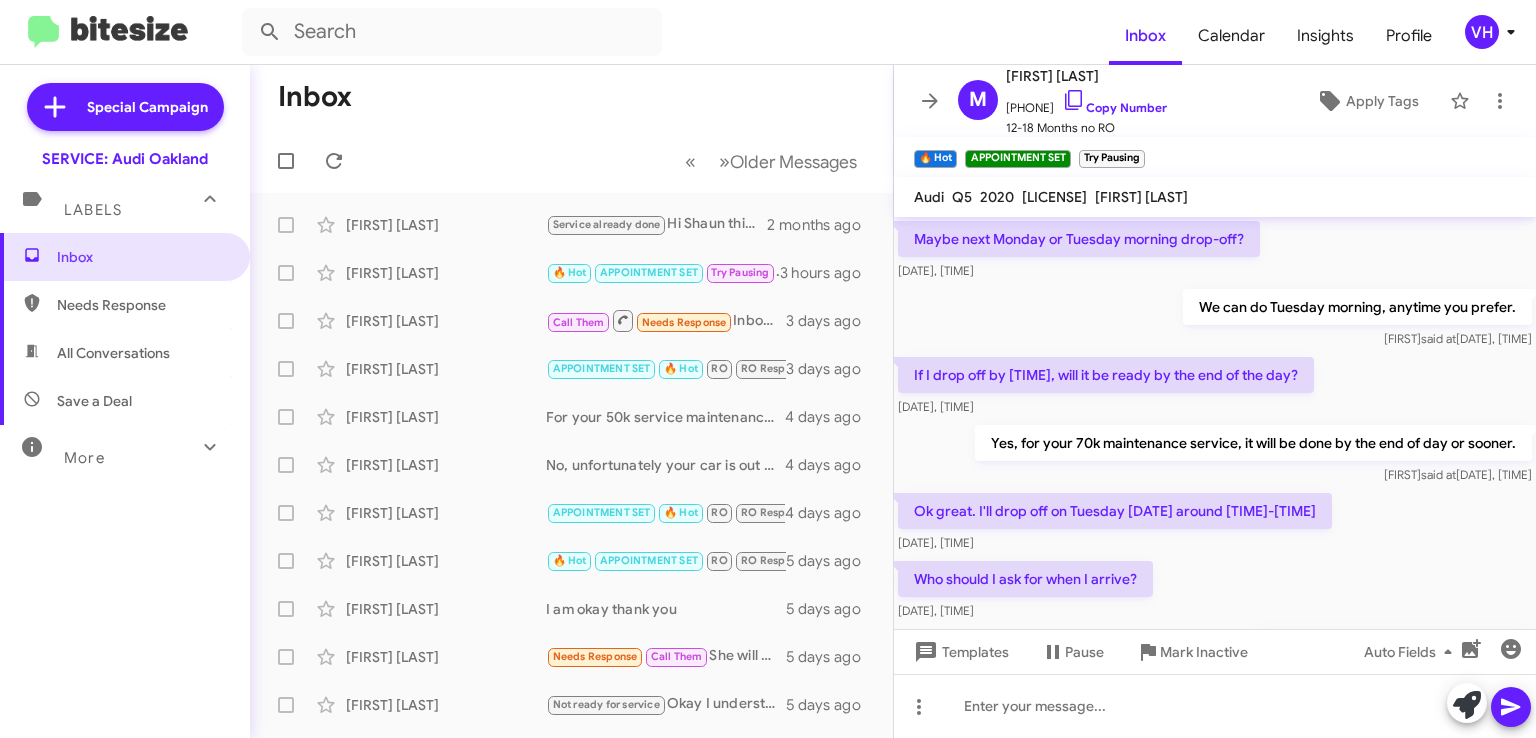 scroll, scrollTop: 0, scrollLeft: 0, axis: both 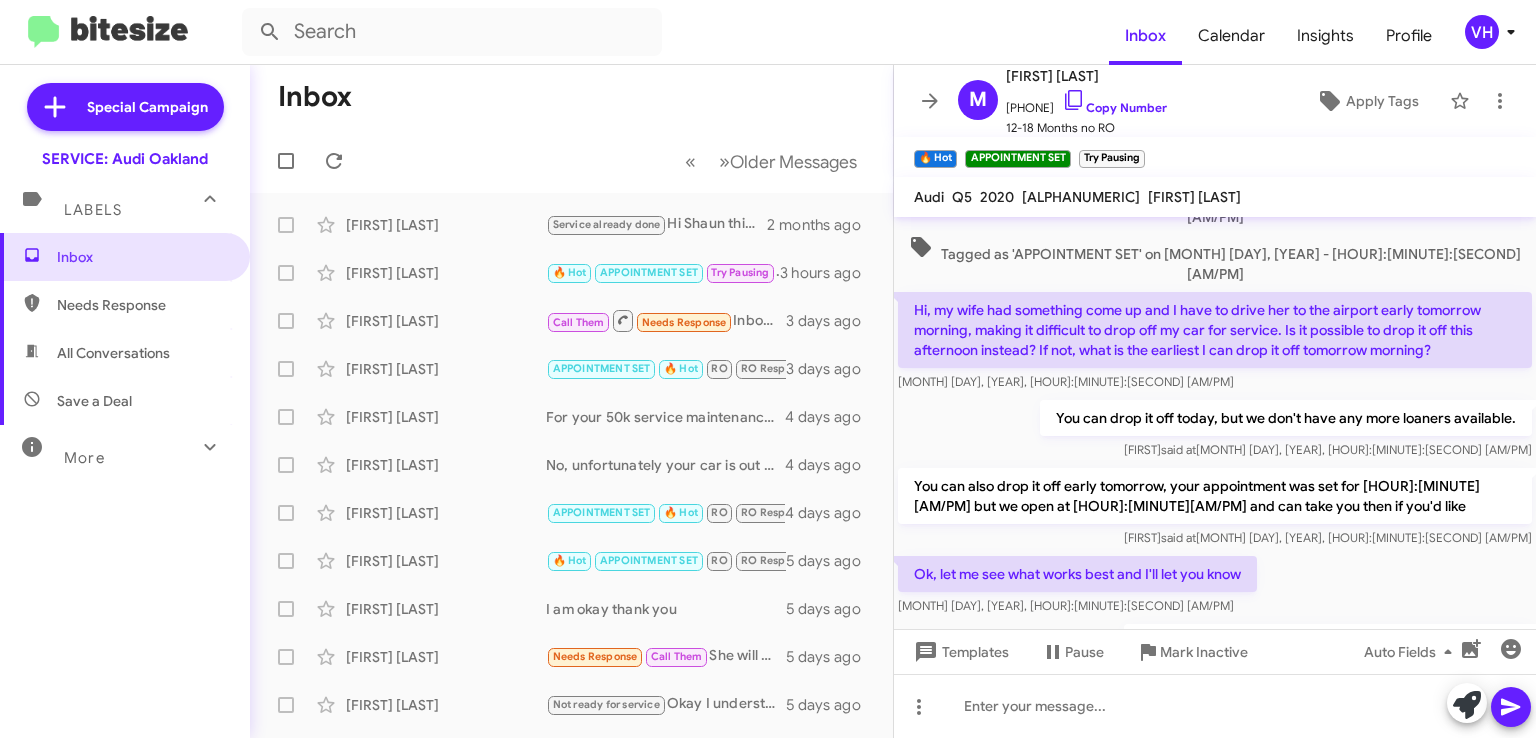 click on "Inbox" at bounding box center [142, 257] 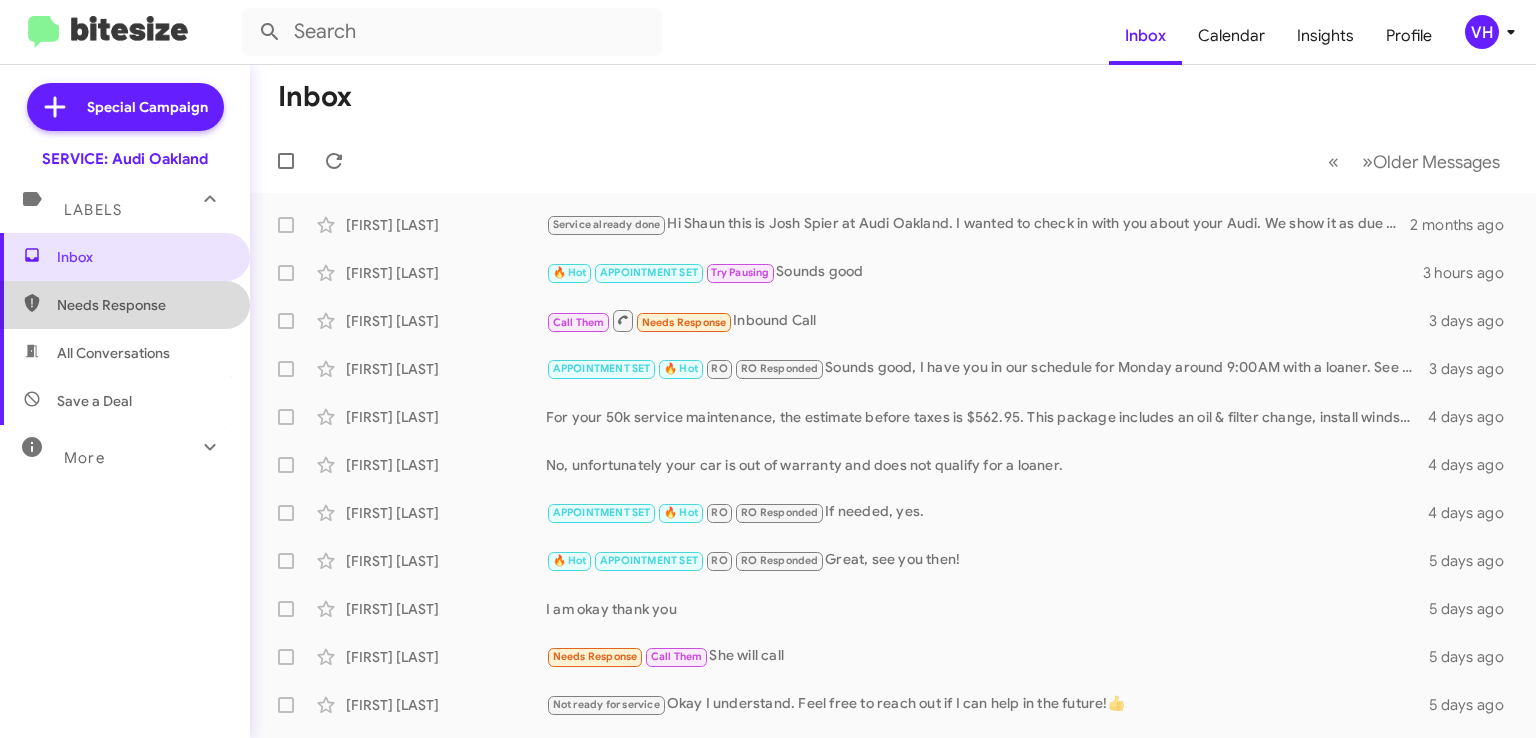 click on "Needs Response" at bounding box center [142, 305] 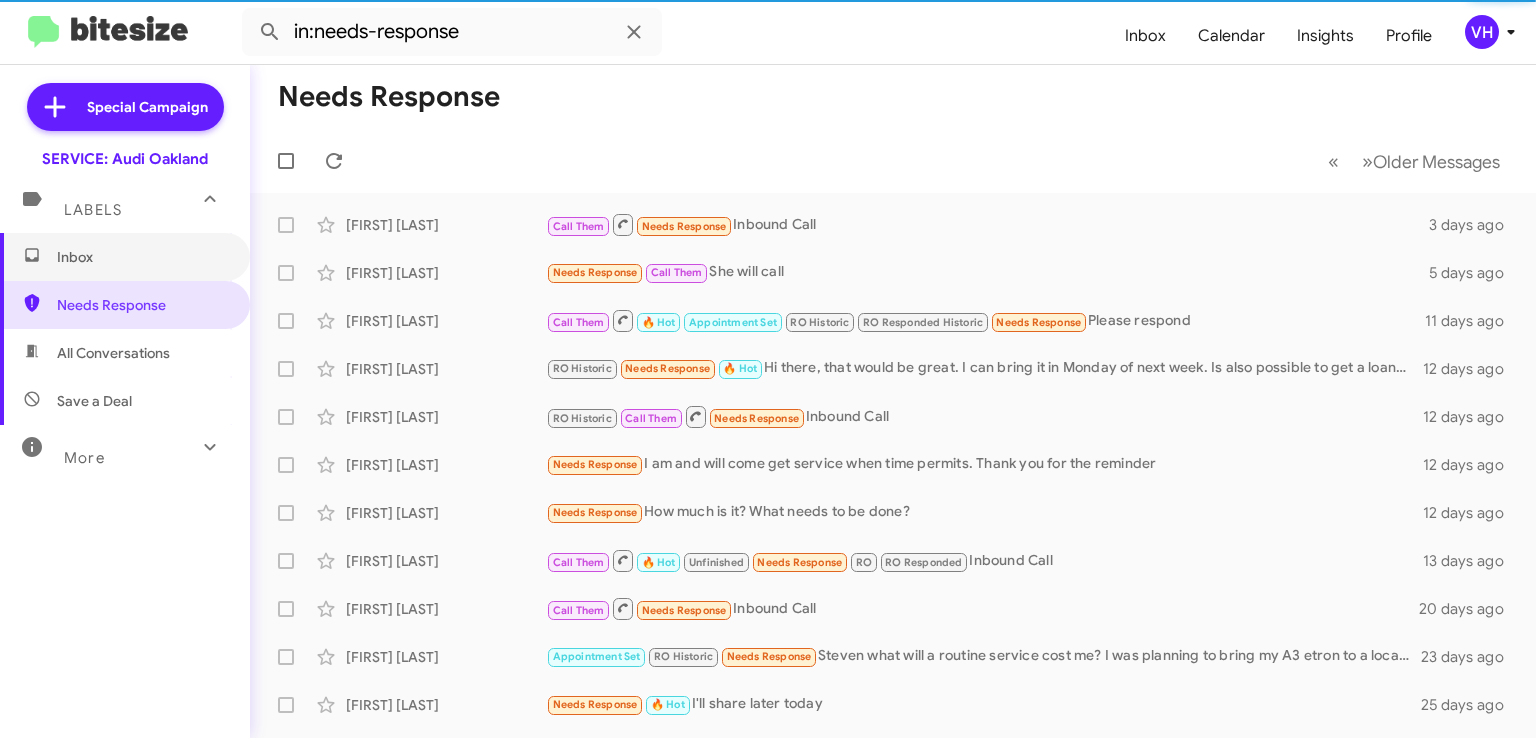 click on "Inbox" at bounding box center [142, 257] 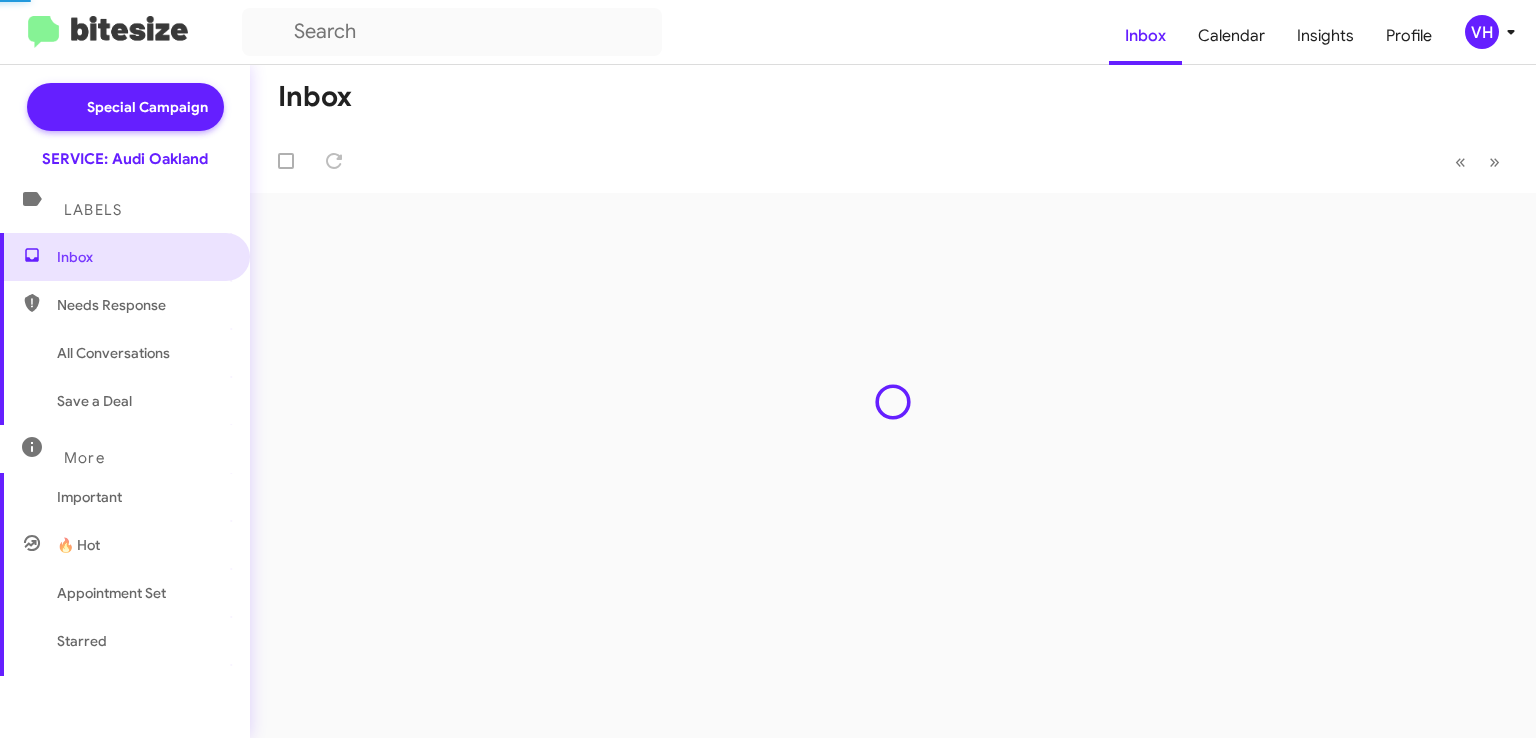 scroll, scrollTop: 0, scrollLeft: 0, axis: both 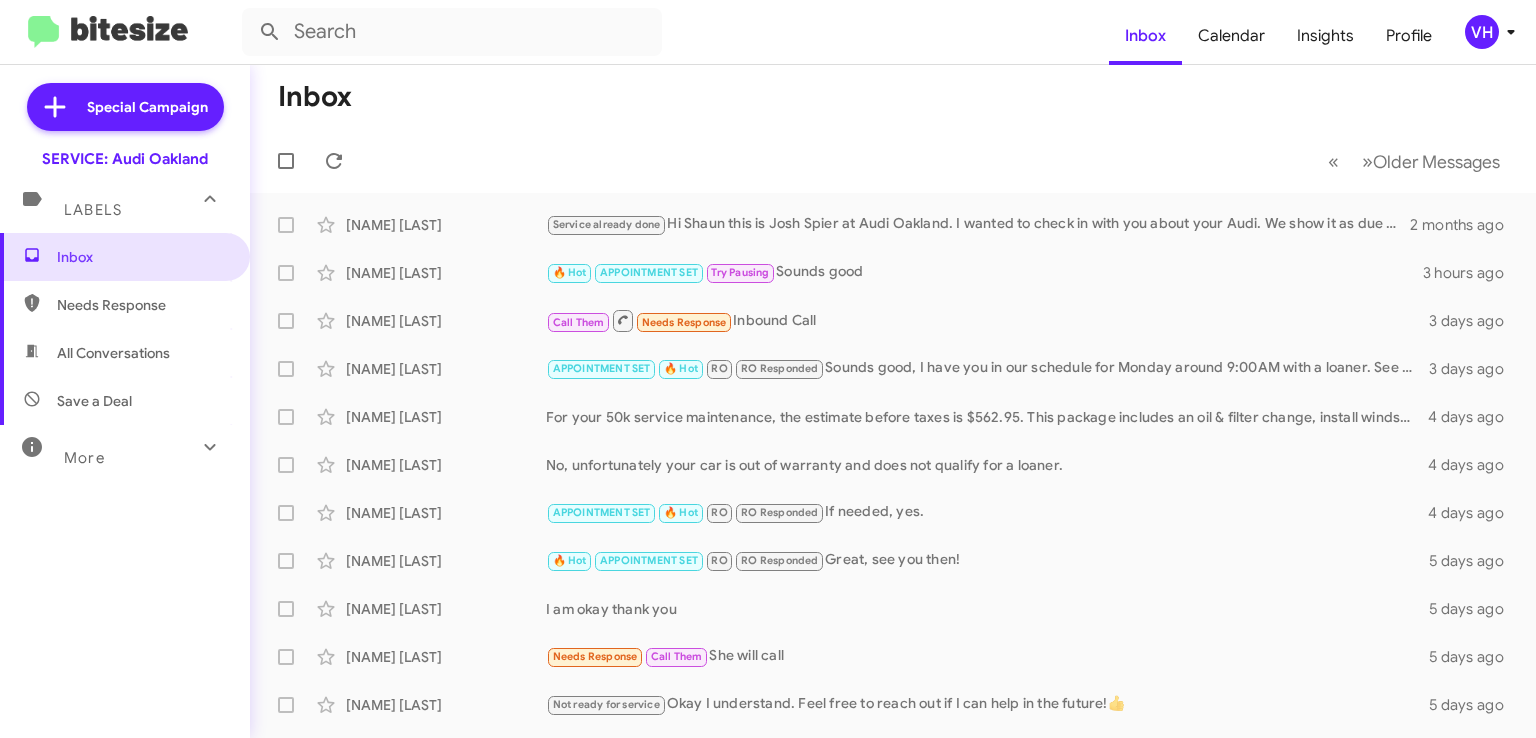 click on "[FIRST] [LAST]" 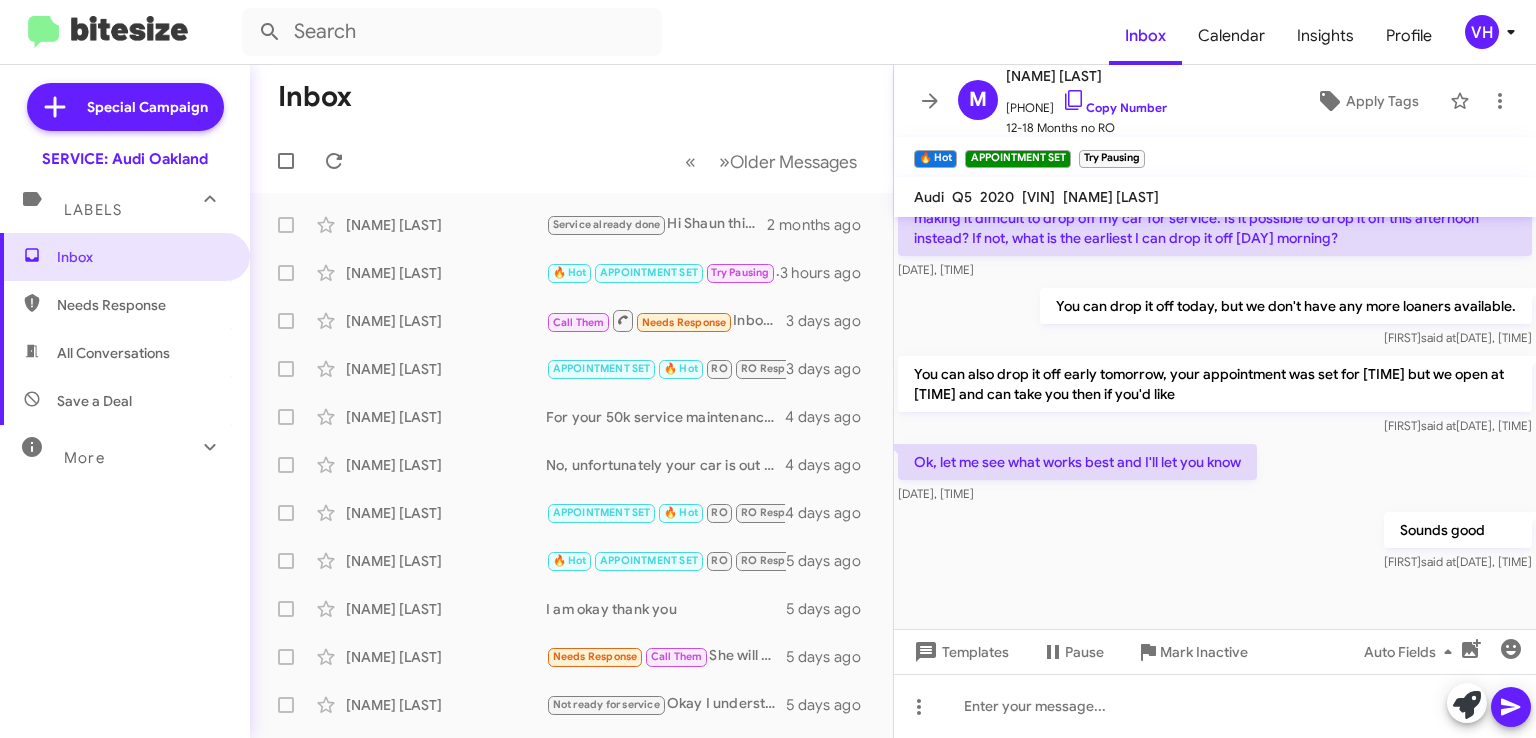 scroll, scrollTop: 1116, scrollLeft: 0, axis: vertical 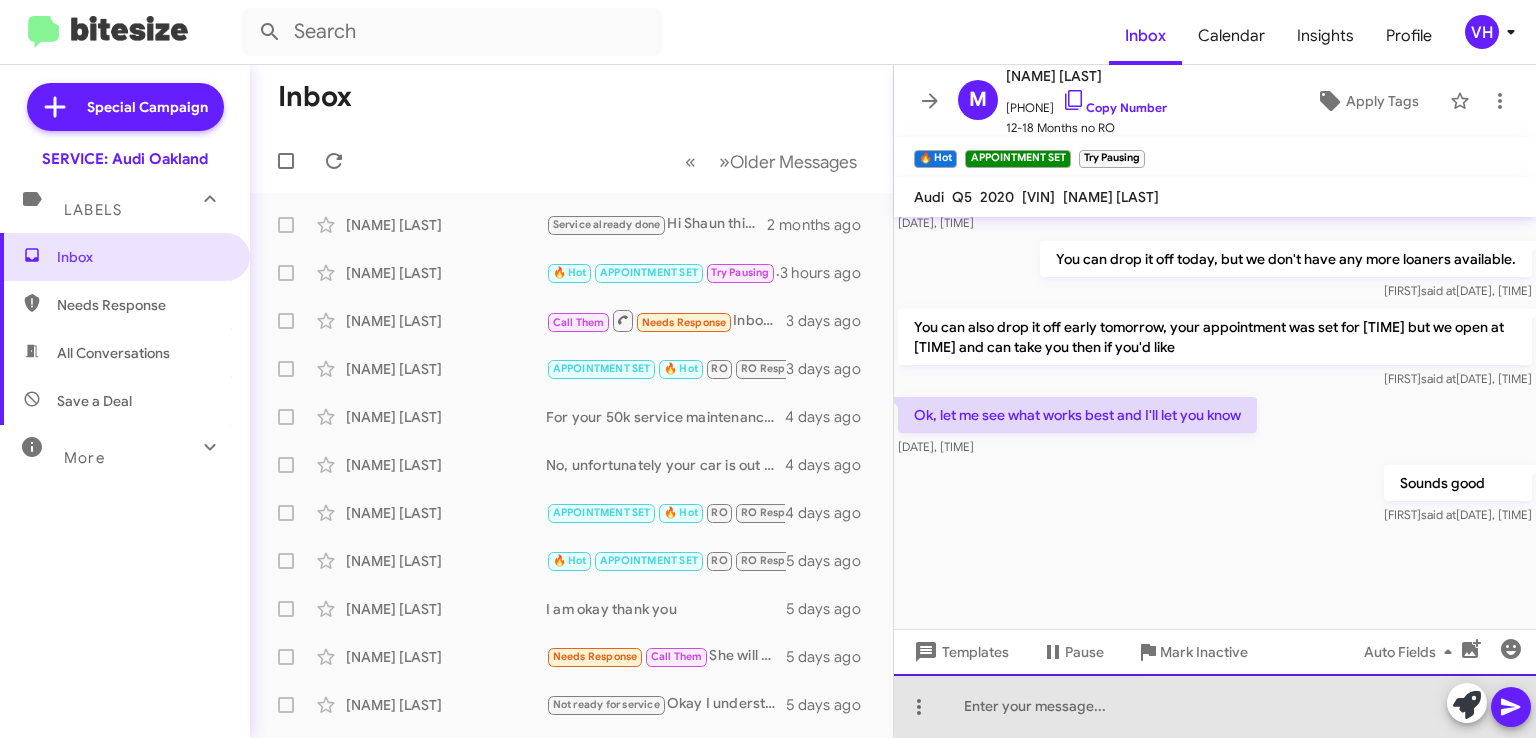 click 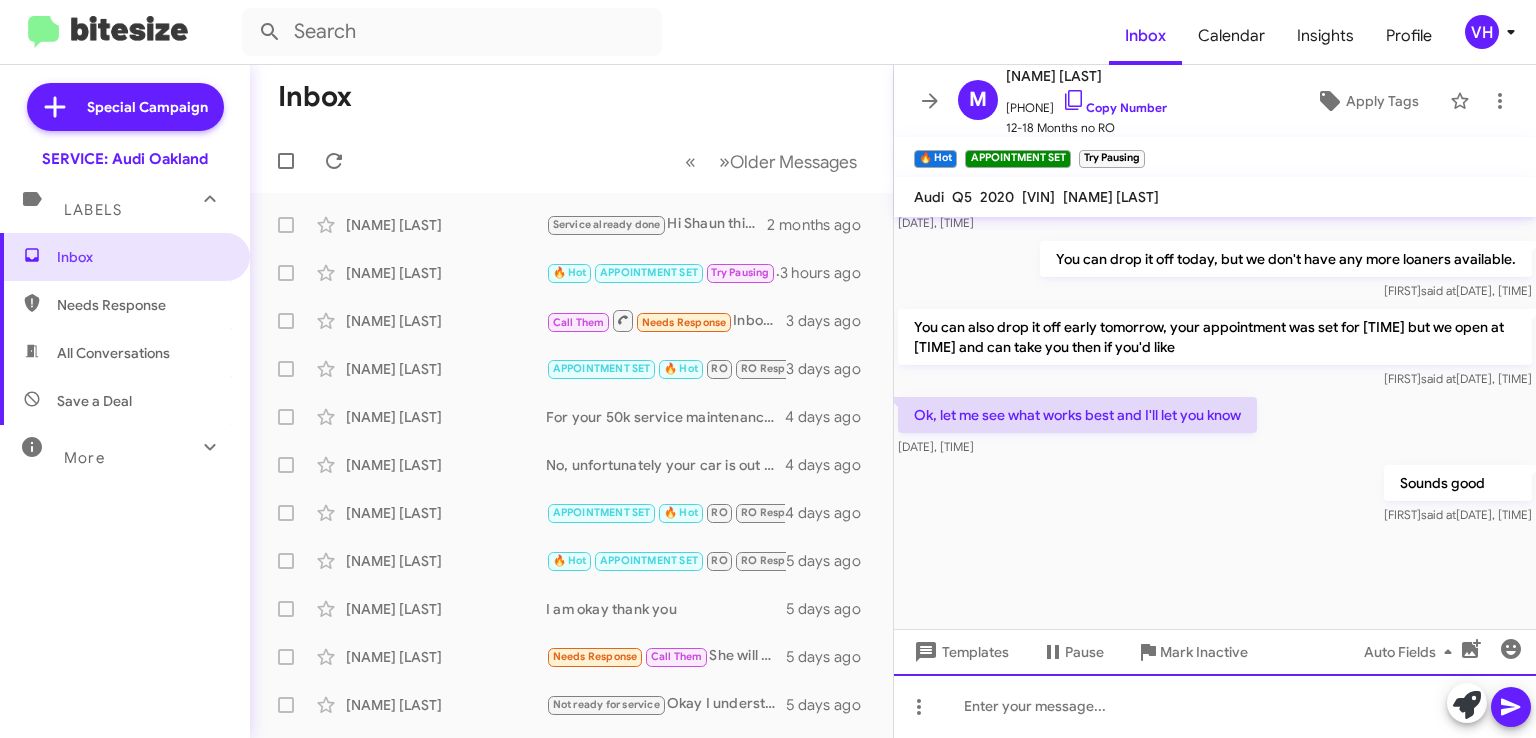 type 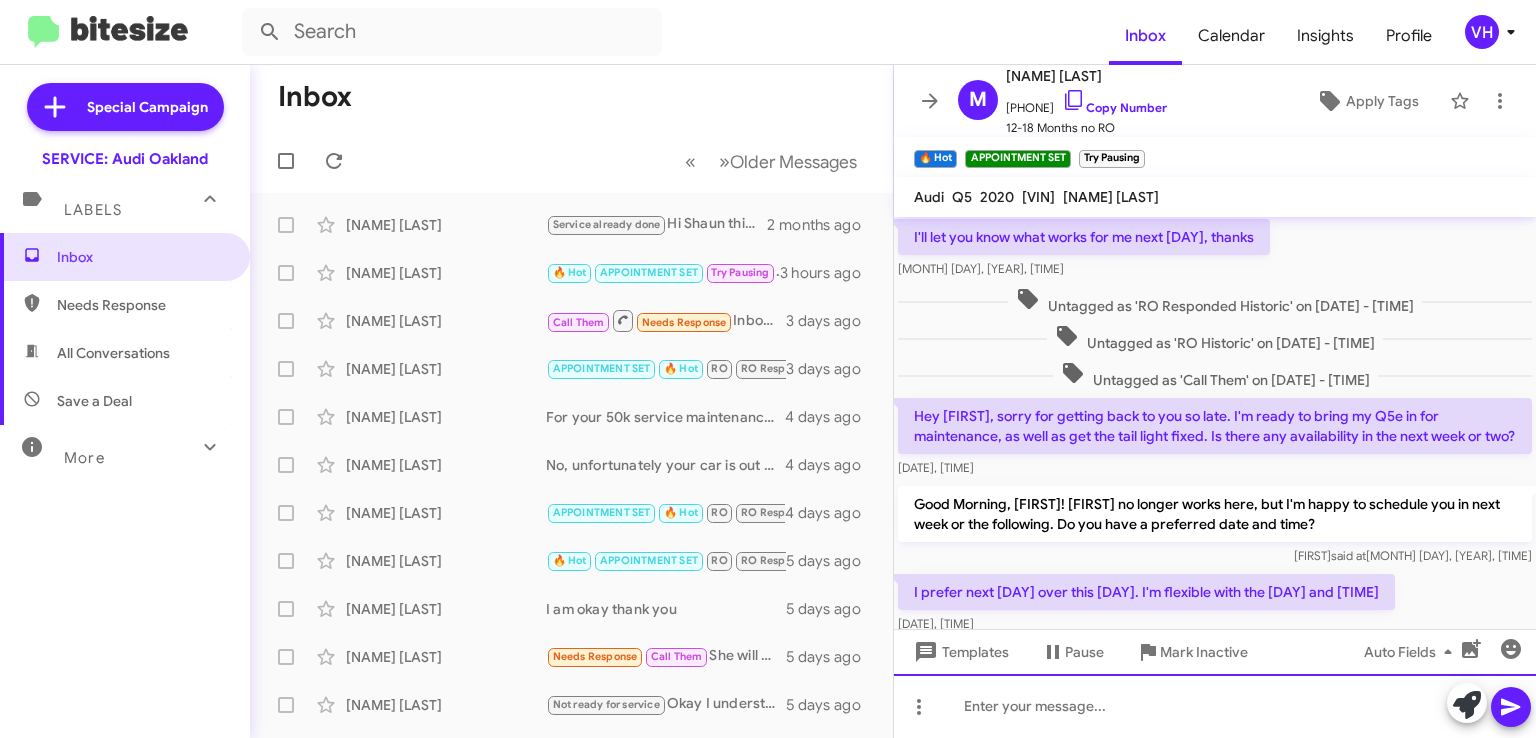 scroll, scrollTop: 1339, scrollLeft: 0, axis: vertical 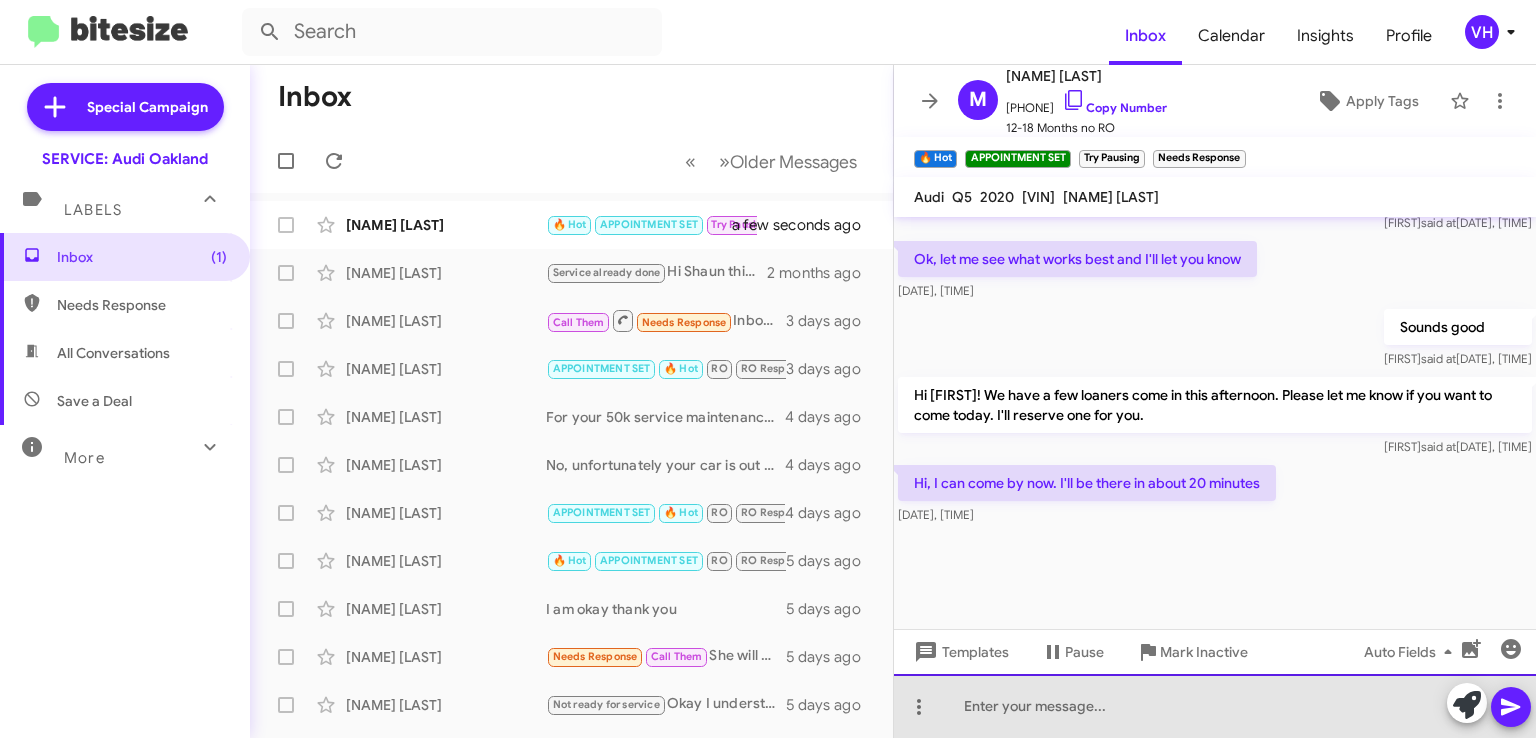click 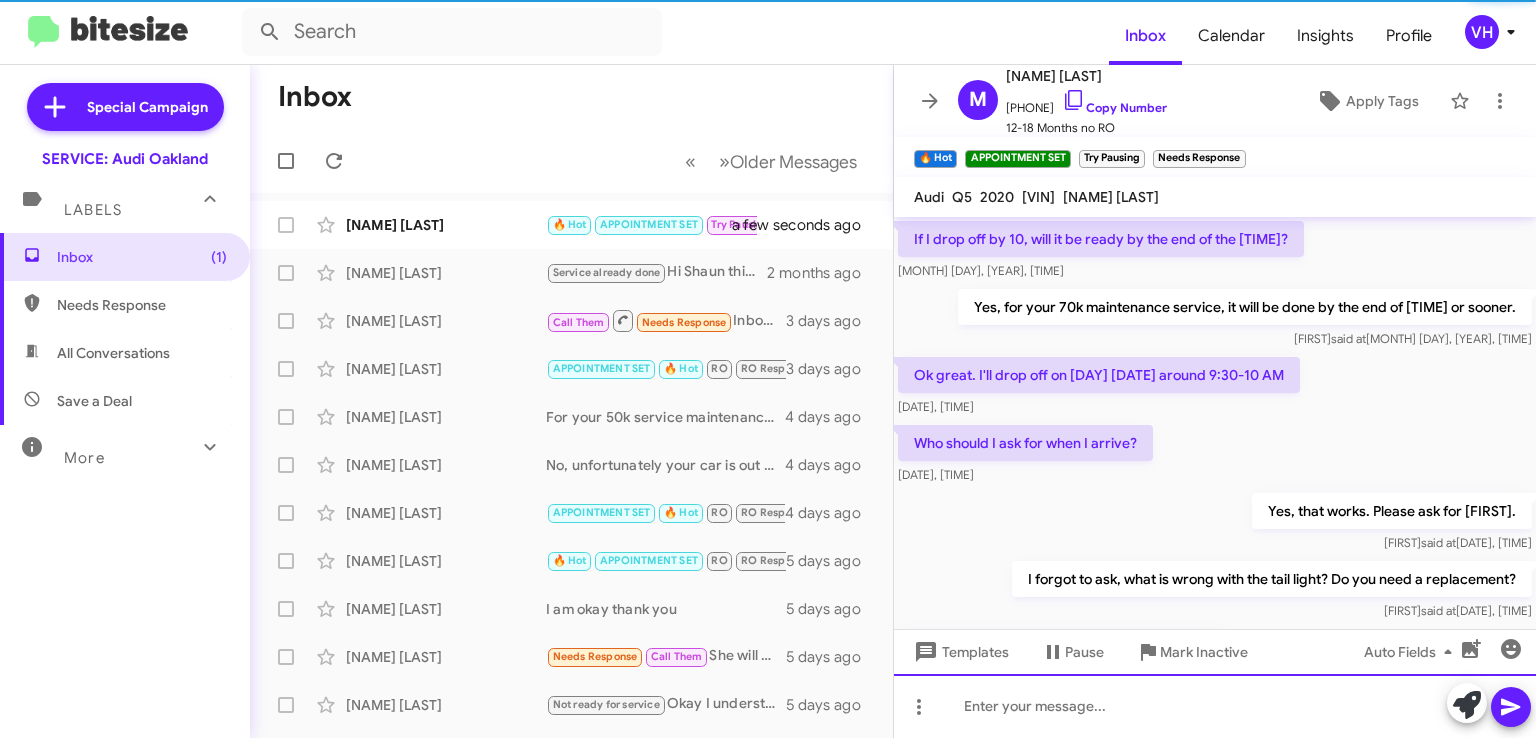 scroll, scrollTop: 100, scrollLeft: 0, axis: vertical 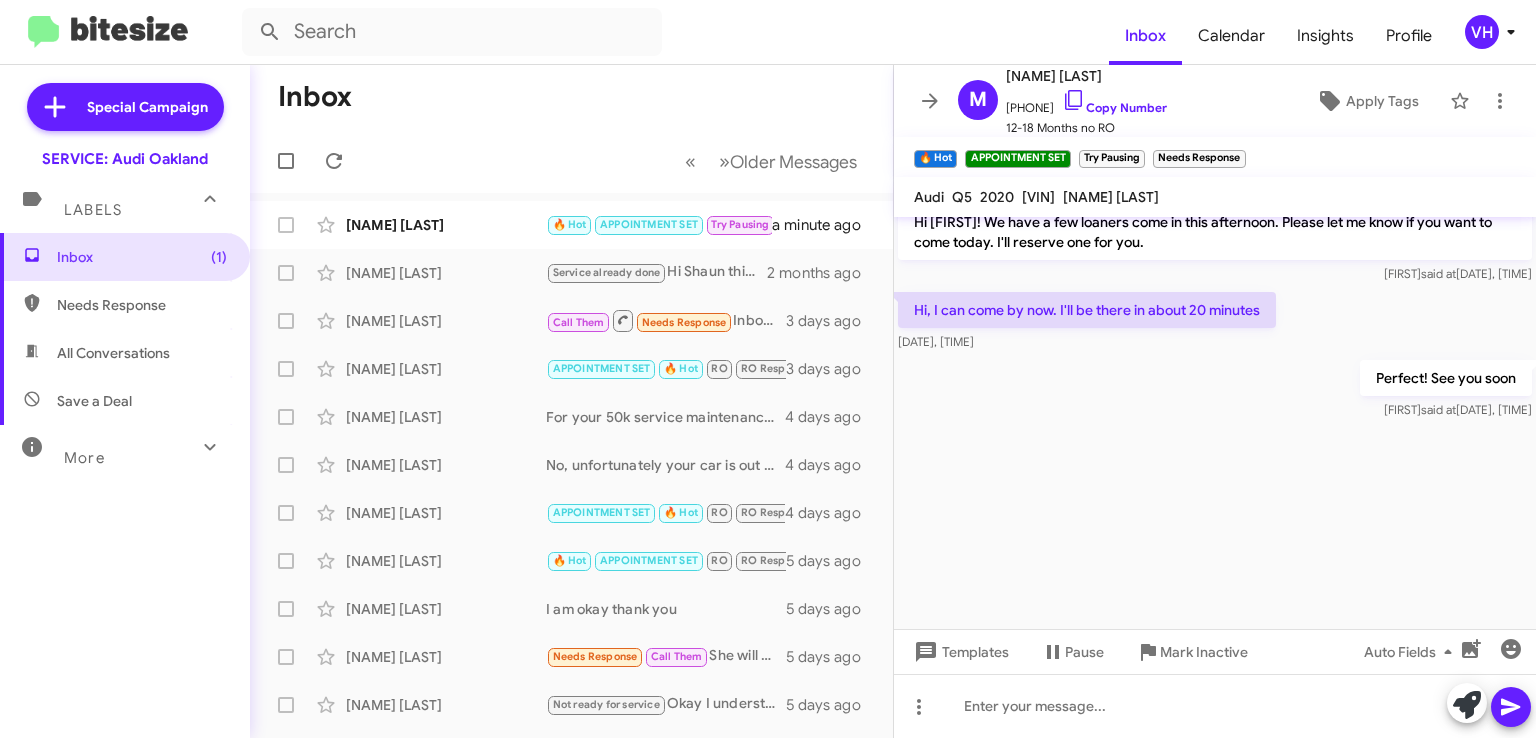 click on "[FIRST] [LAST]" 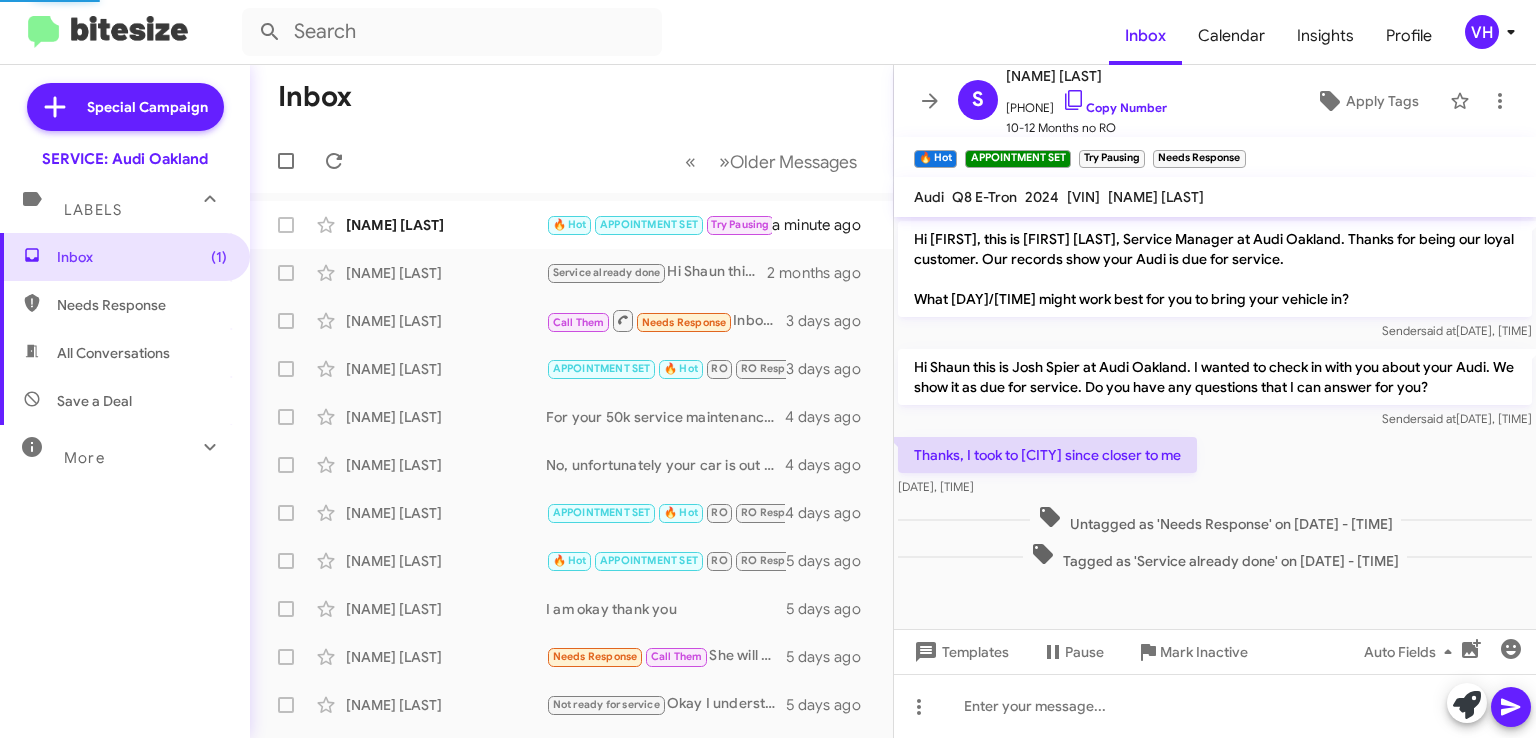 scroll, scrollTop: 0, scrollLeft: 0, axis: both 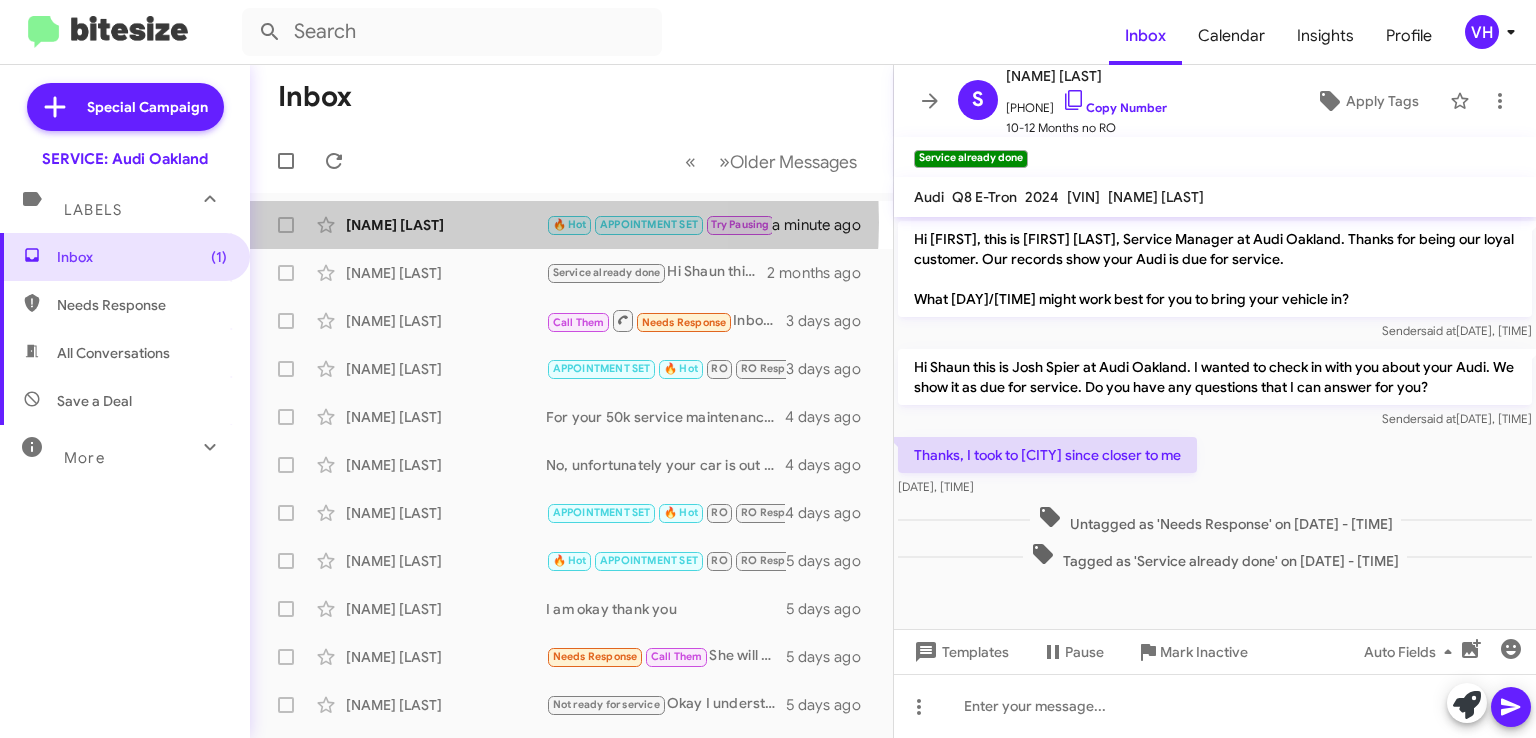 click on "[FIRST] [LAST]" 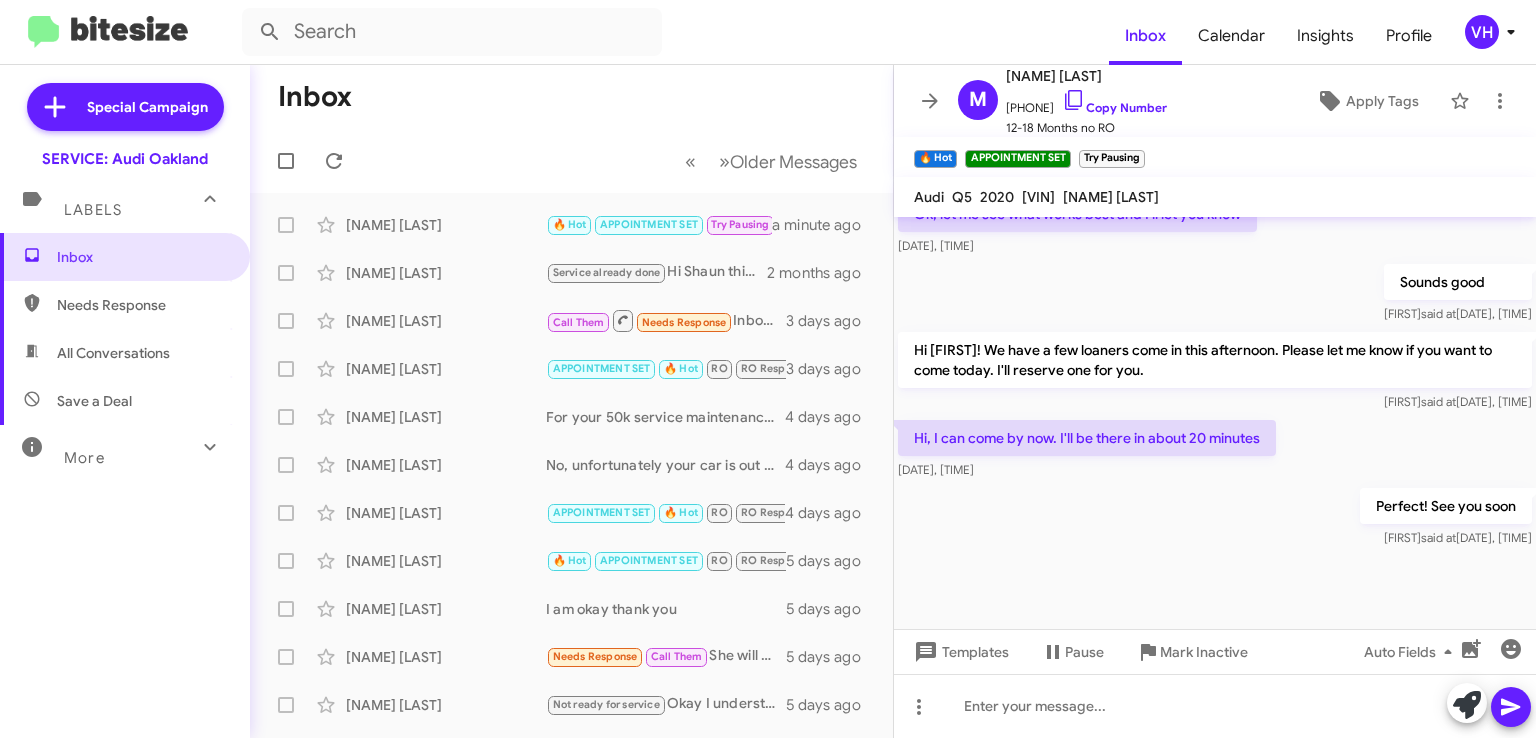 scroll, scrollTop: 1136, scrollLeft: 0, axis: vertical 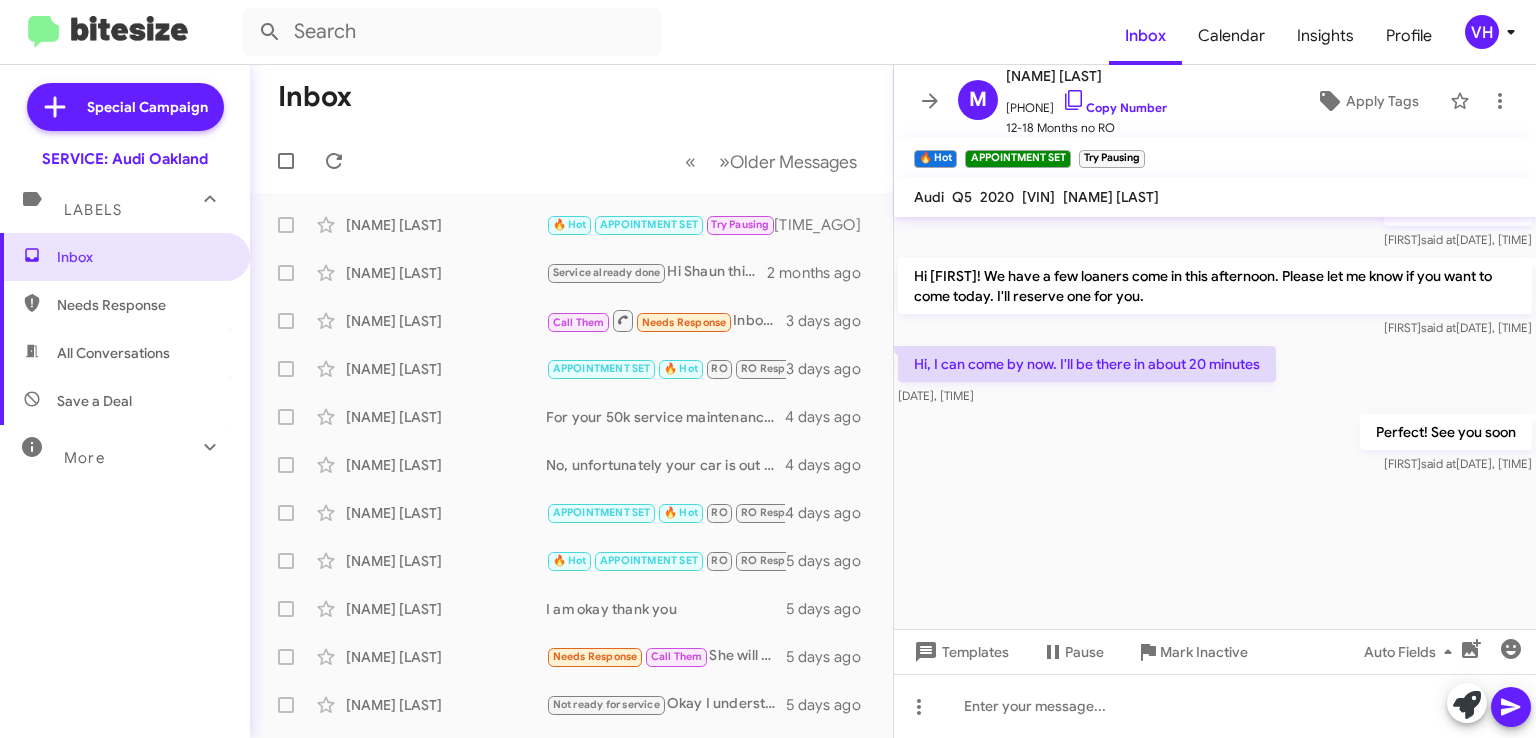 click on "×" 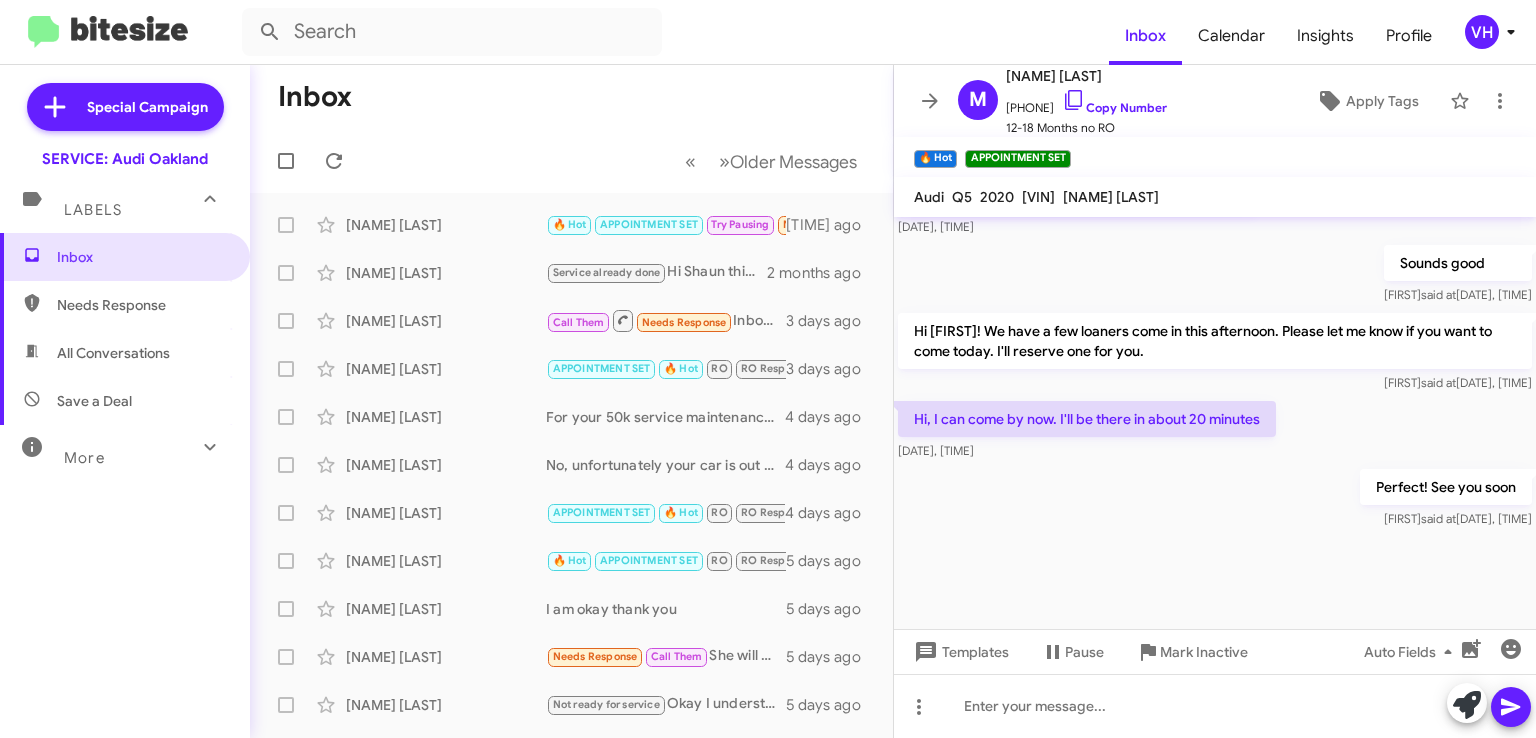 scroll, scrollTop: 2562, scrollLeft: 0, axis: vertical 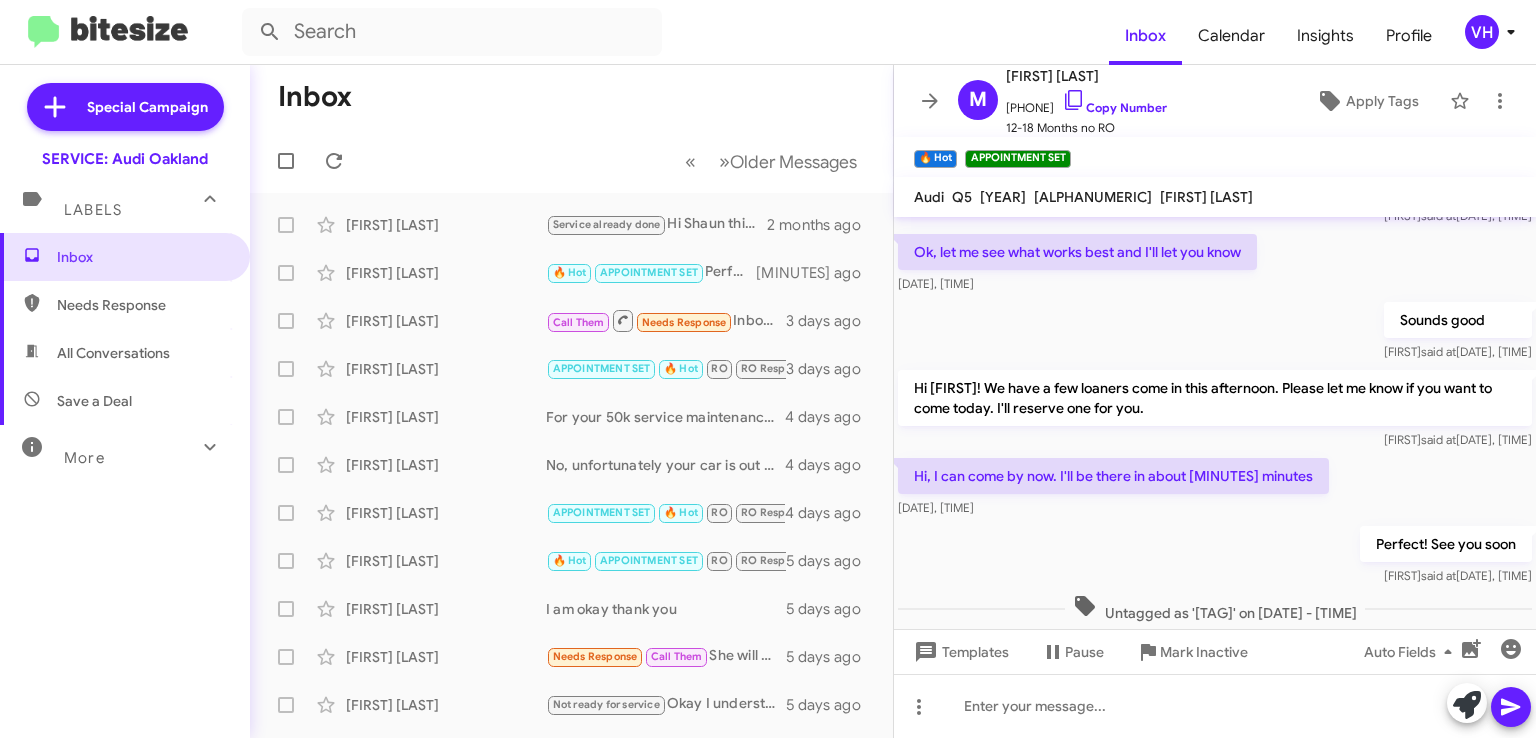 click on "[FIRST] [LAST]" 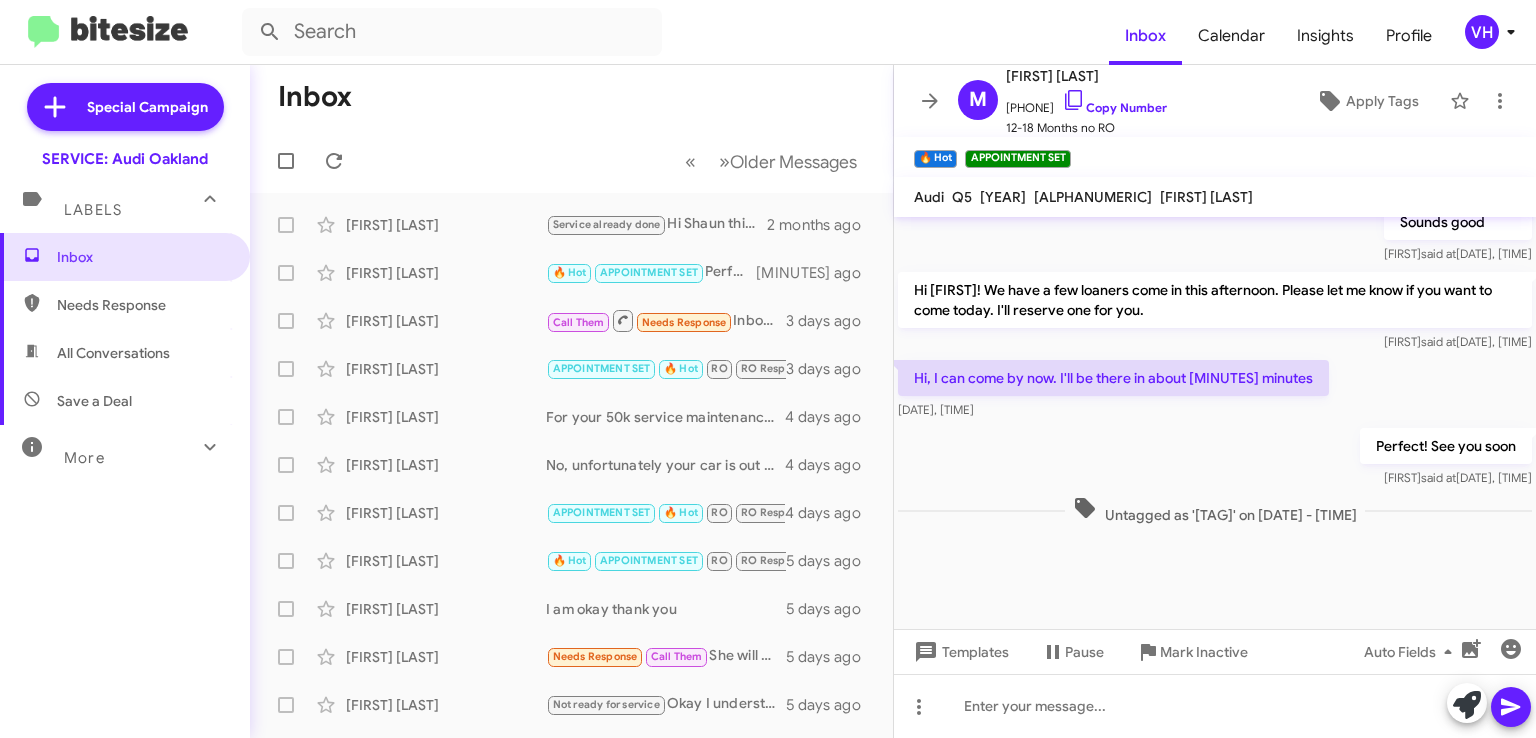 scroll, scrollTop: 1006, scrollLeft: 0, axis: vertical 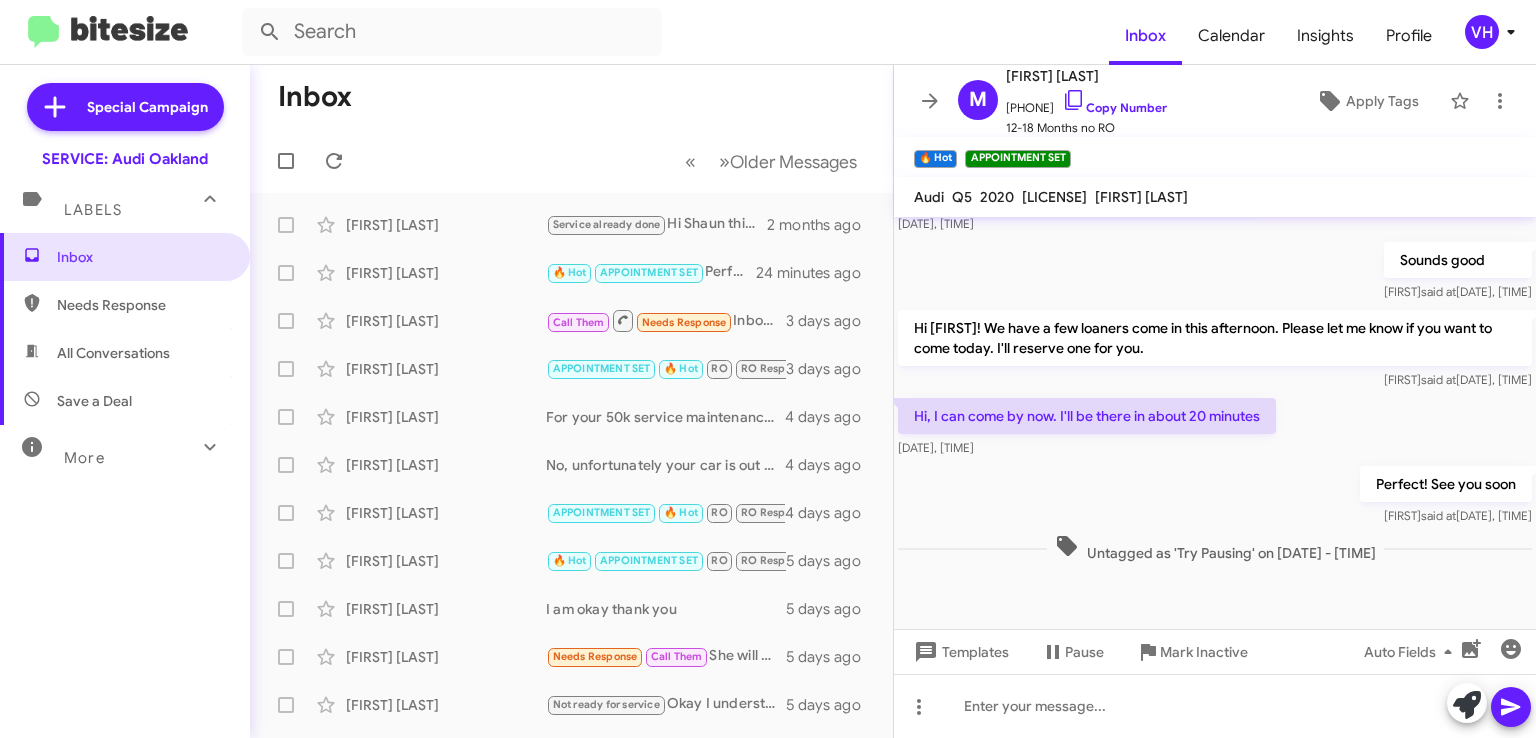click on "Insert Media" at bounding box center (1470, 598) 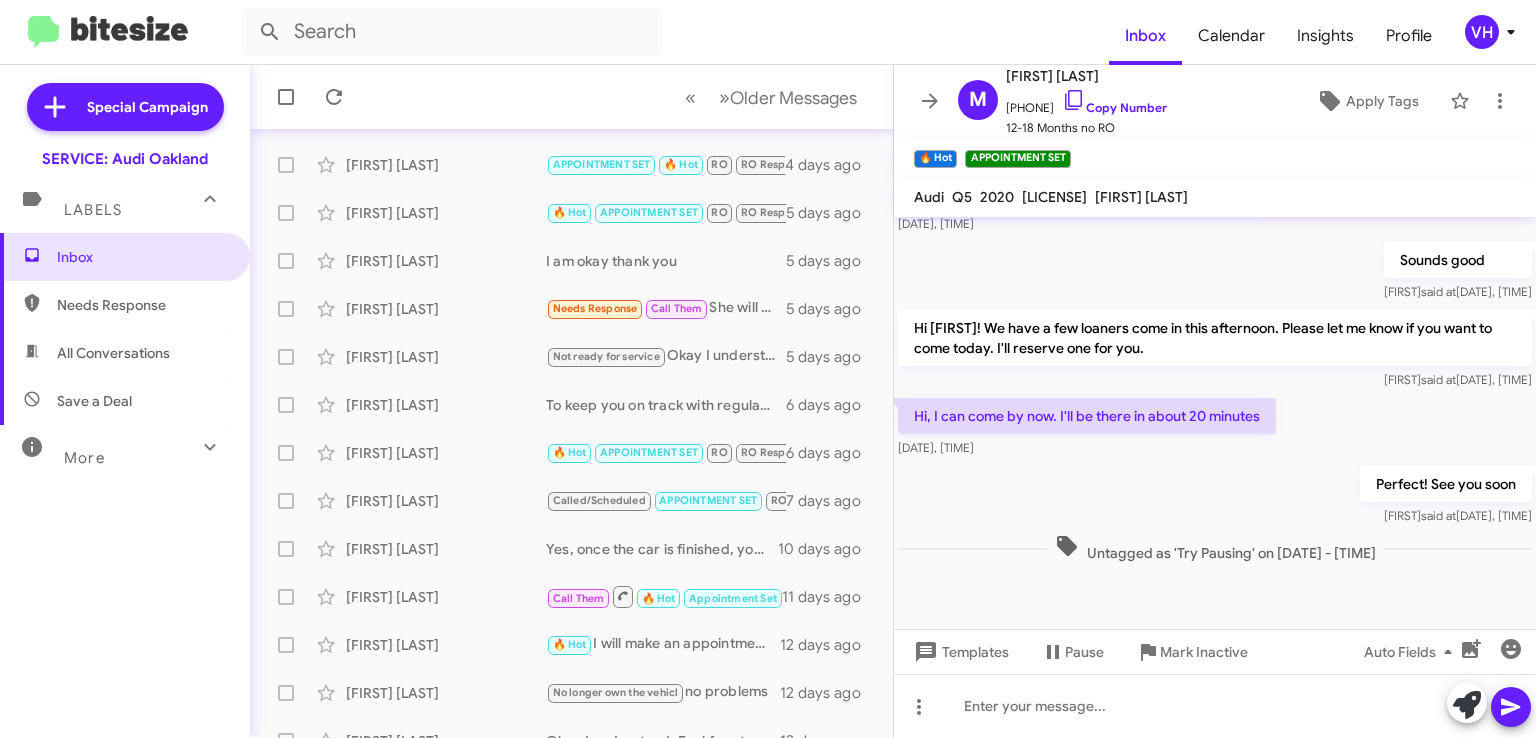 scroll, scrollTop: 351, scrollLeft: 0, axis: vertical 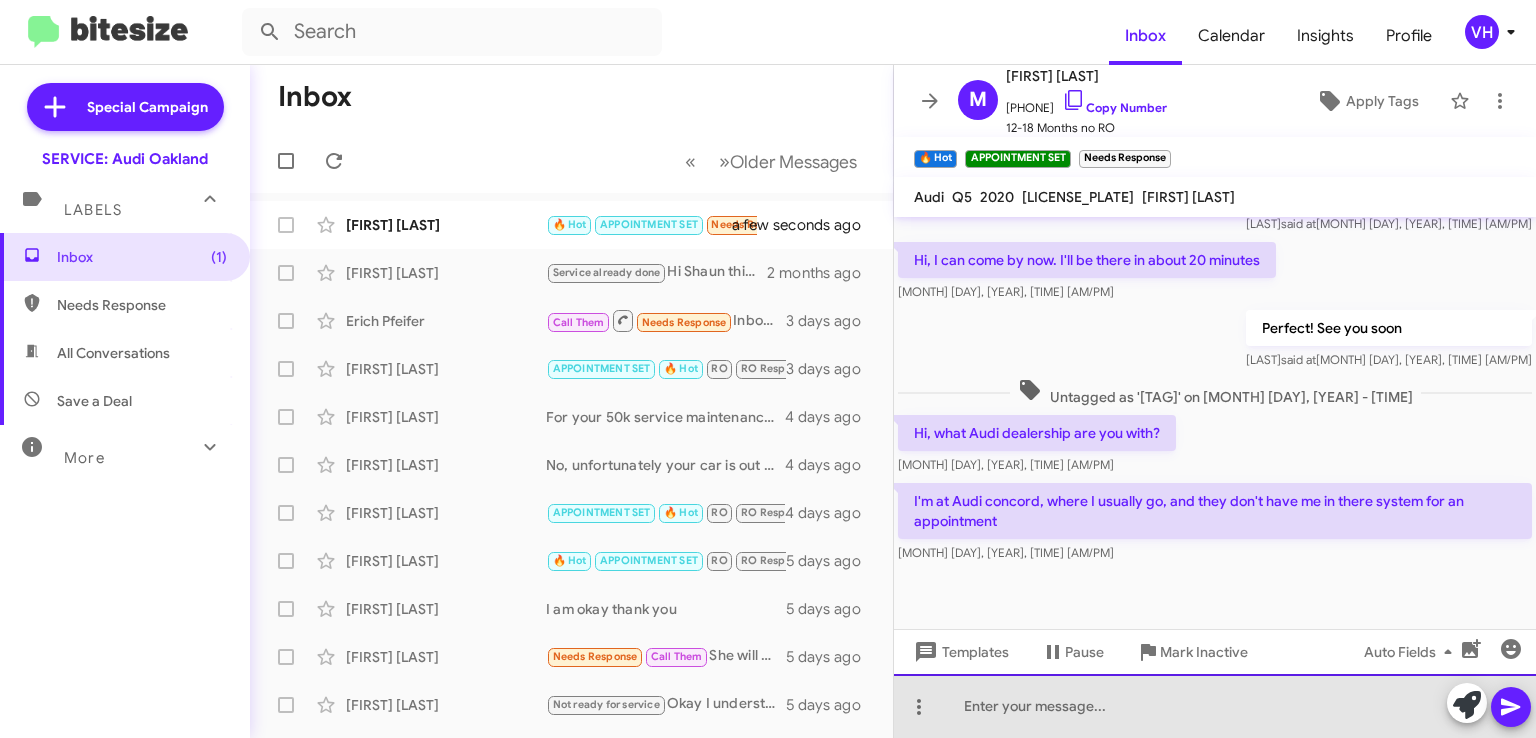 click 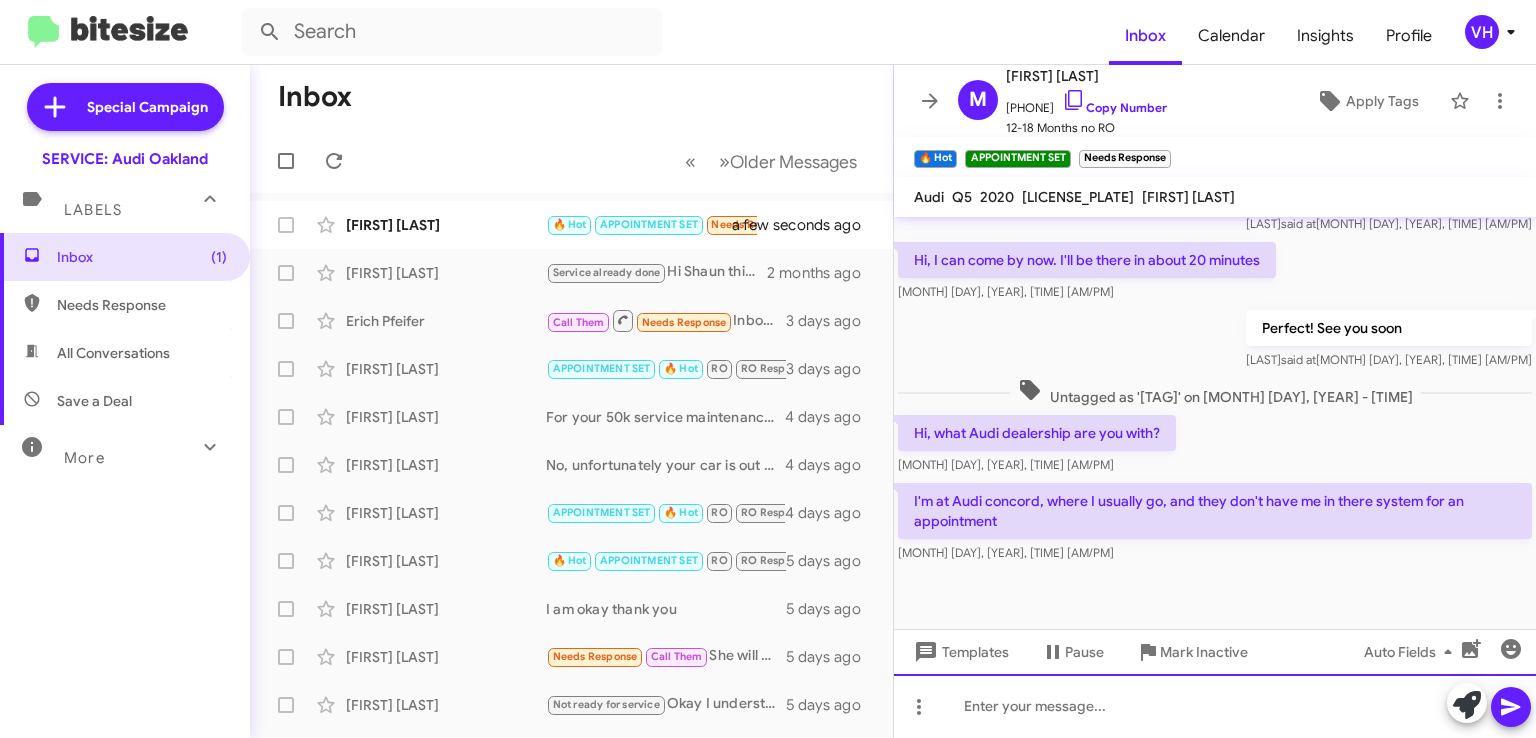 type 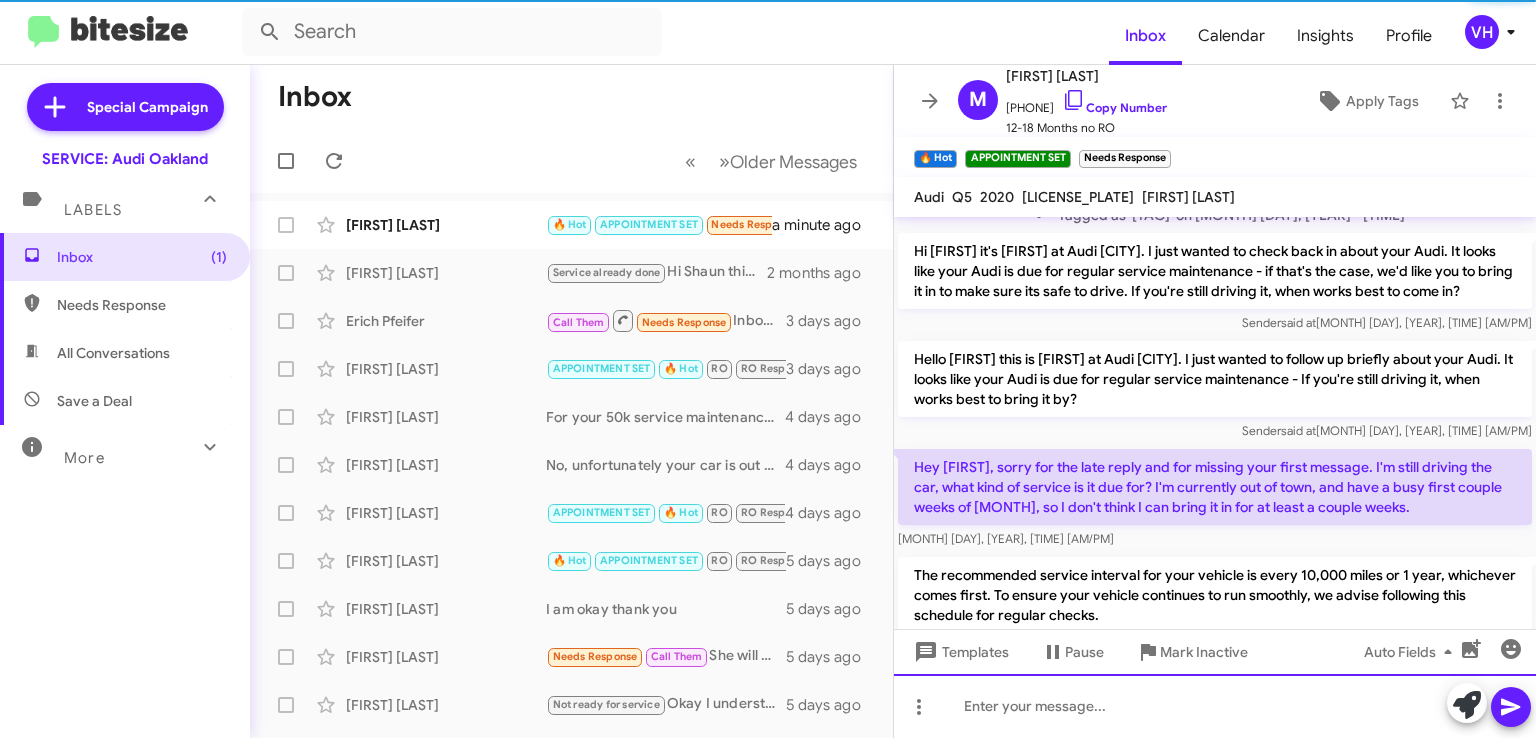 scroll, scrollTop: 124, scrollLeft: 0, axis: vertical 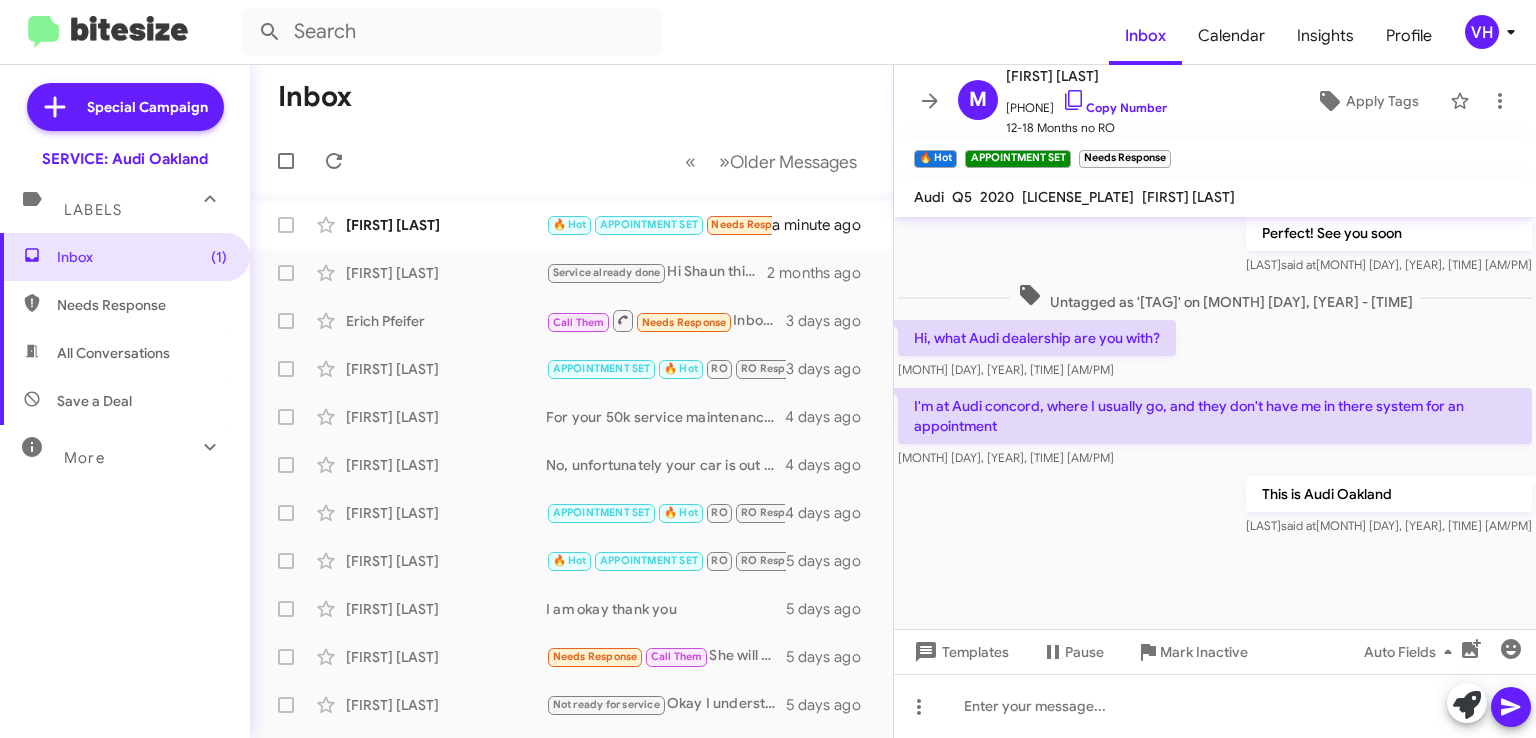 click on "This is Audi Oakland Veda   said at   Aug 4, 2025, 2:31:27 PM" 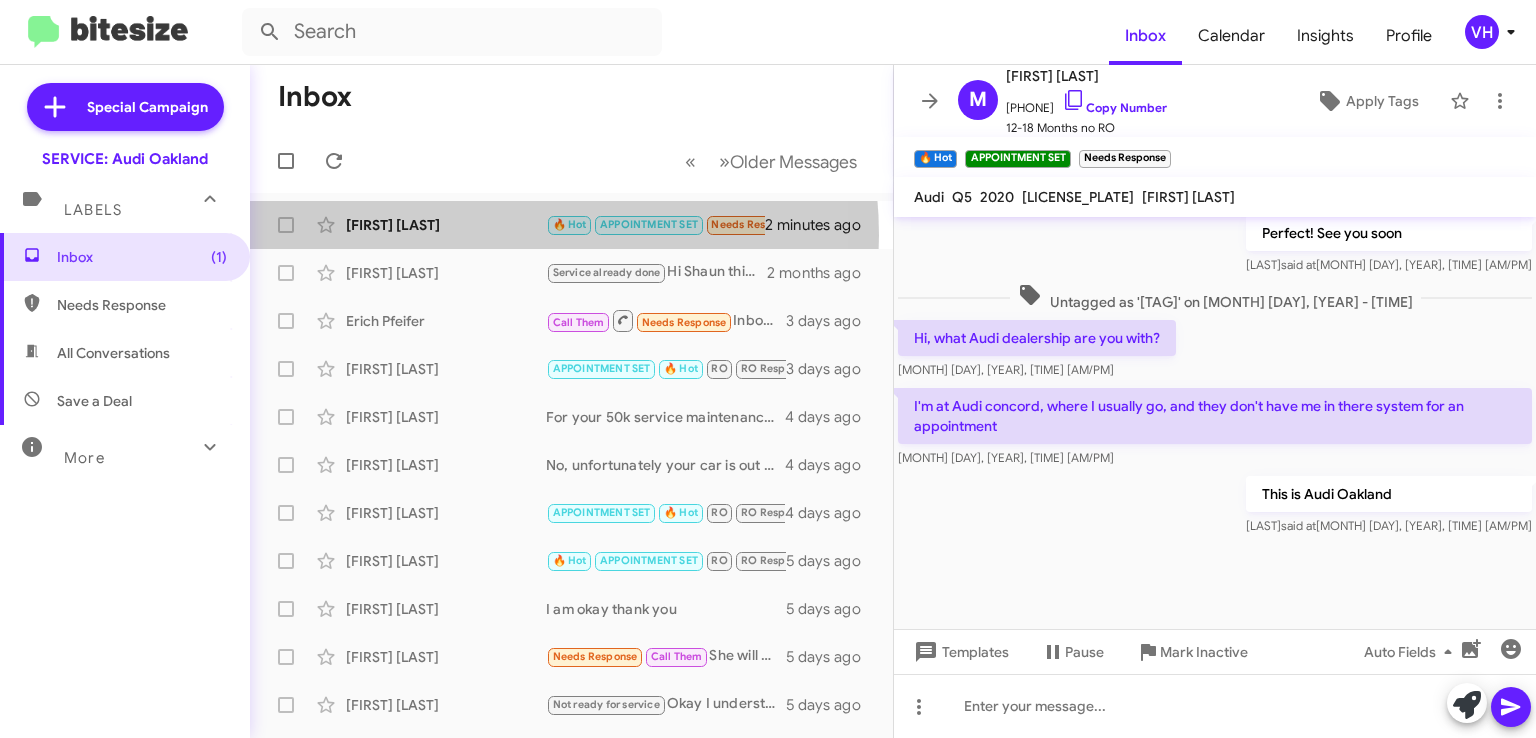 click on "Max Braunstein  🔥 Hot   APPOINTMENT SET   Needs Response   I'm at Audi concord, where I usually go, and they don't have me in there system for an appointment   2 minutes ago" 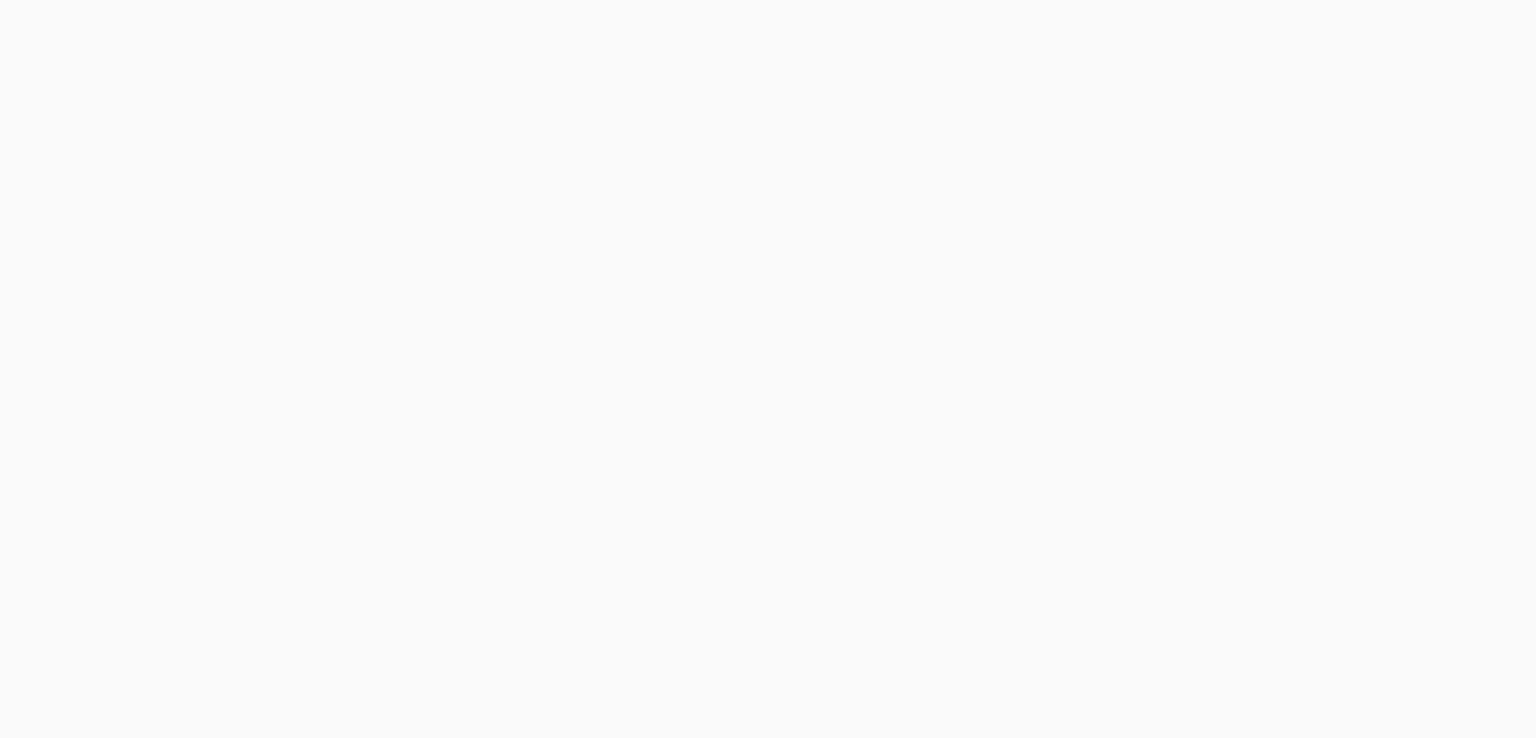 scroll, scrollTop: 0, scrollLeft: 0, axis: both 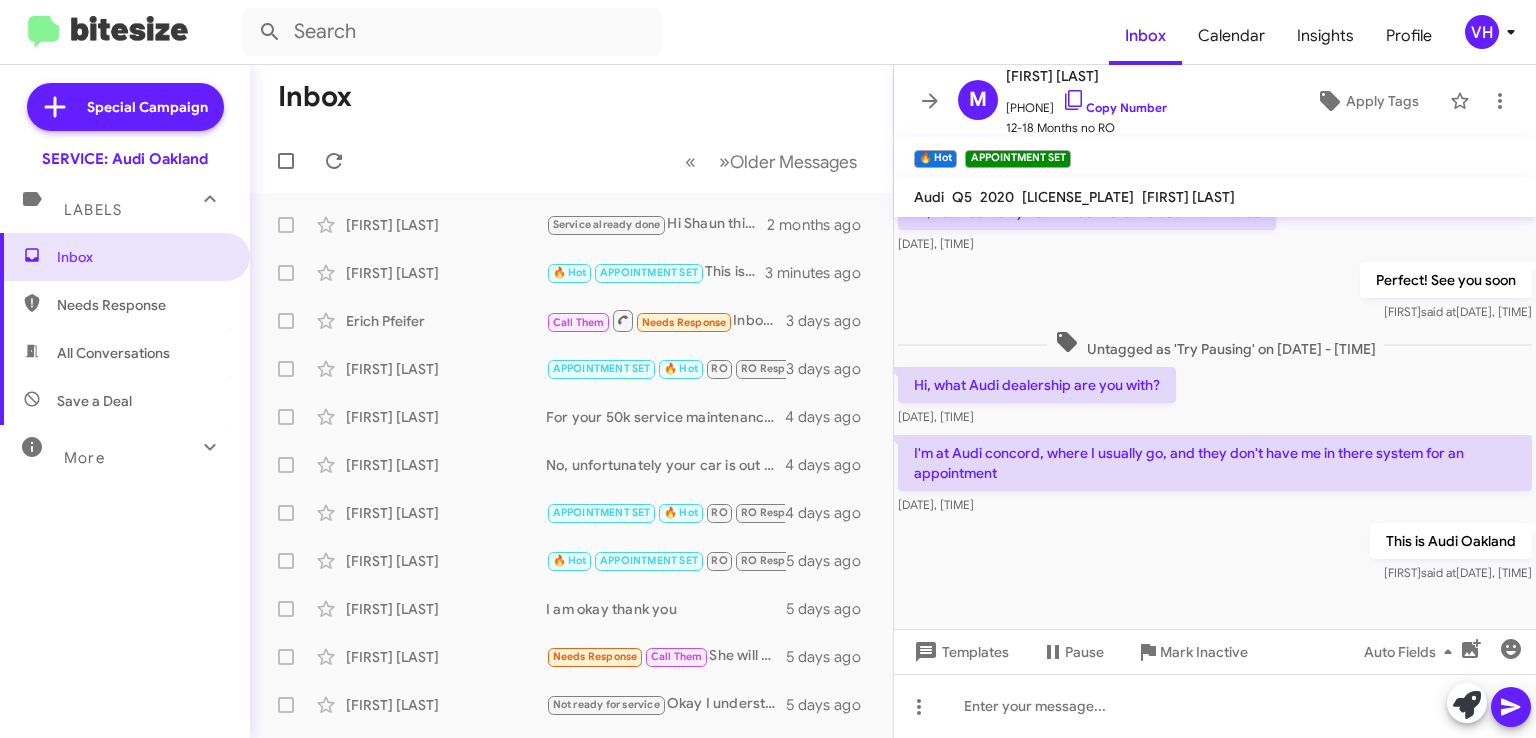 click on "[LICENSE_PLATE]" 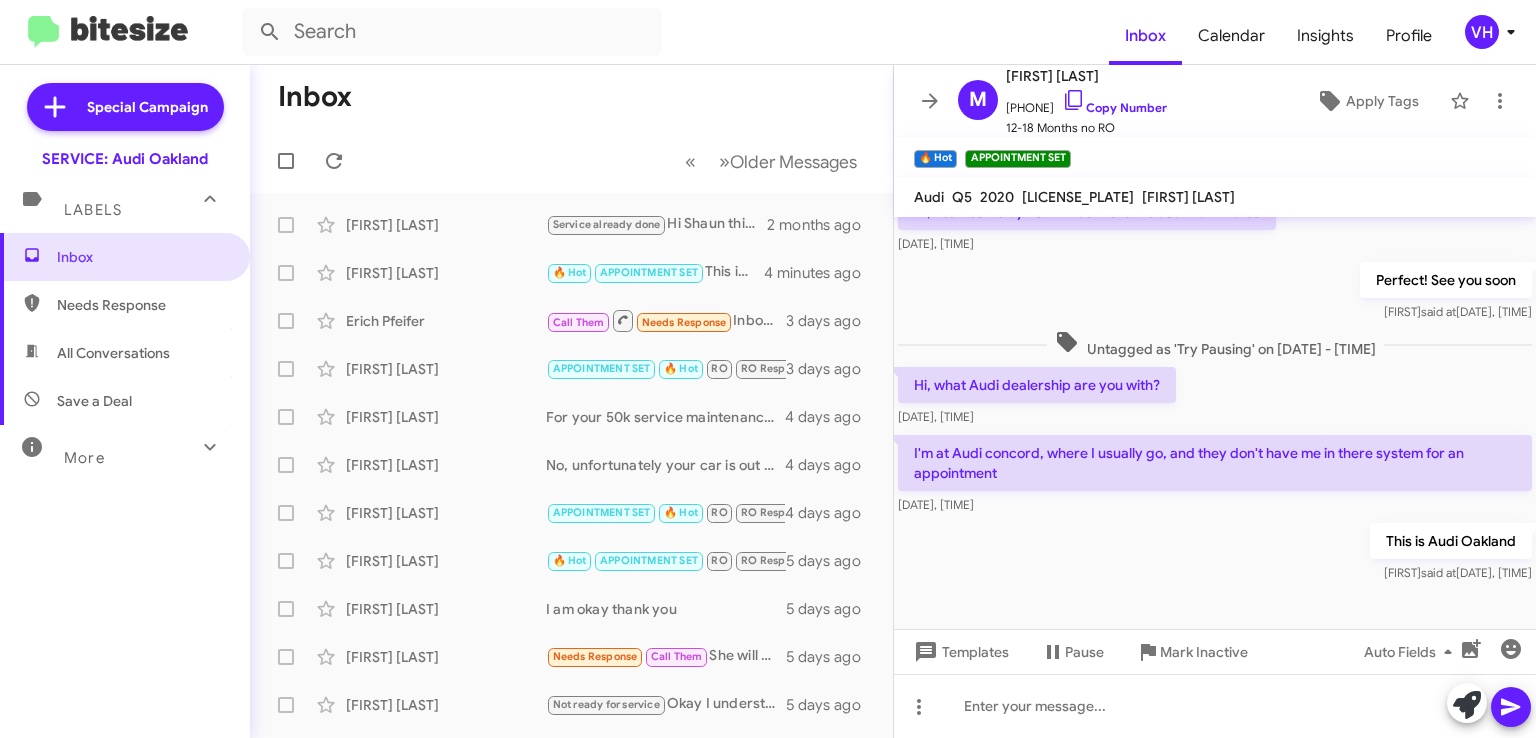 click on "« Previous » Next   Older Messages" 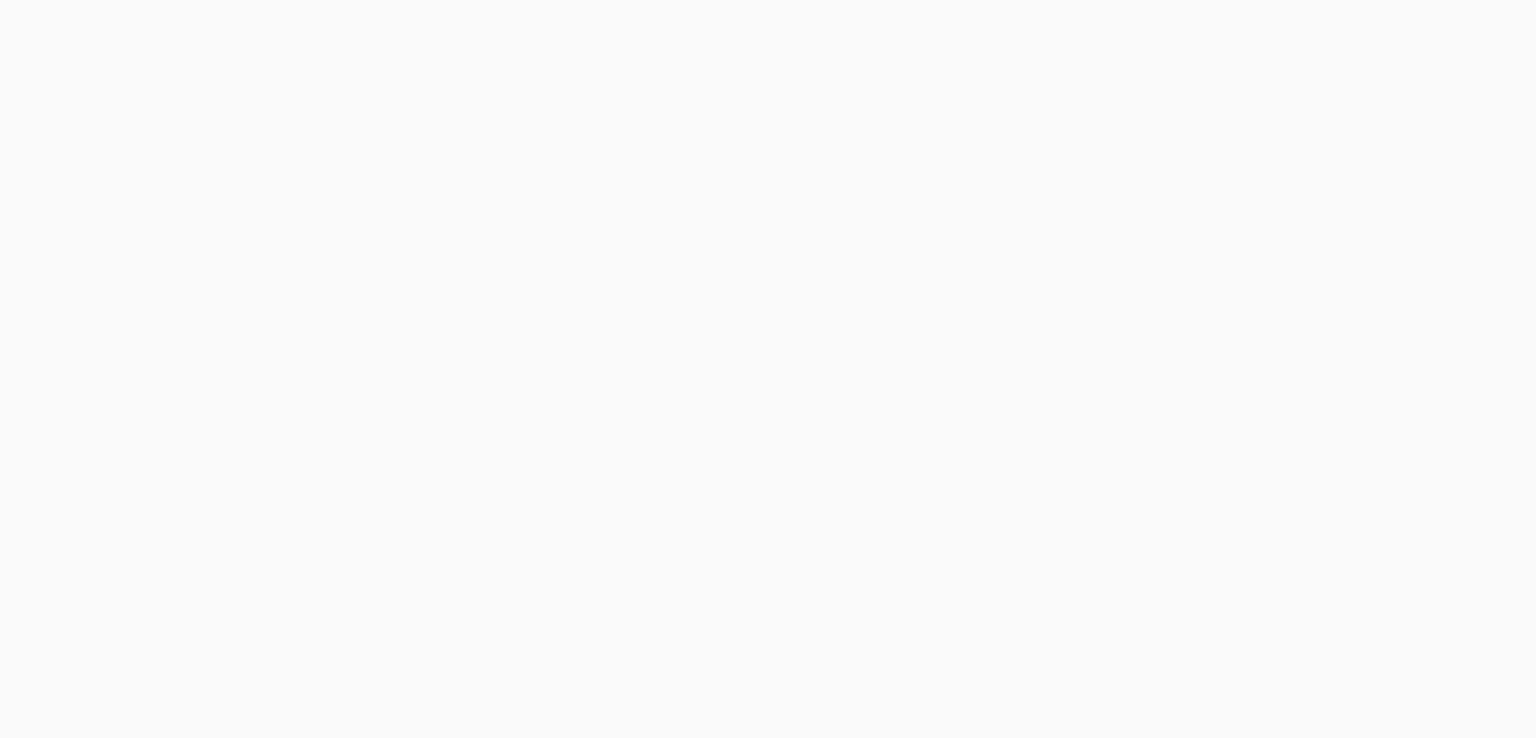 scroll, scrollTop: 0, scrollLeft: 0, axis: both 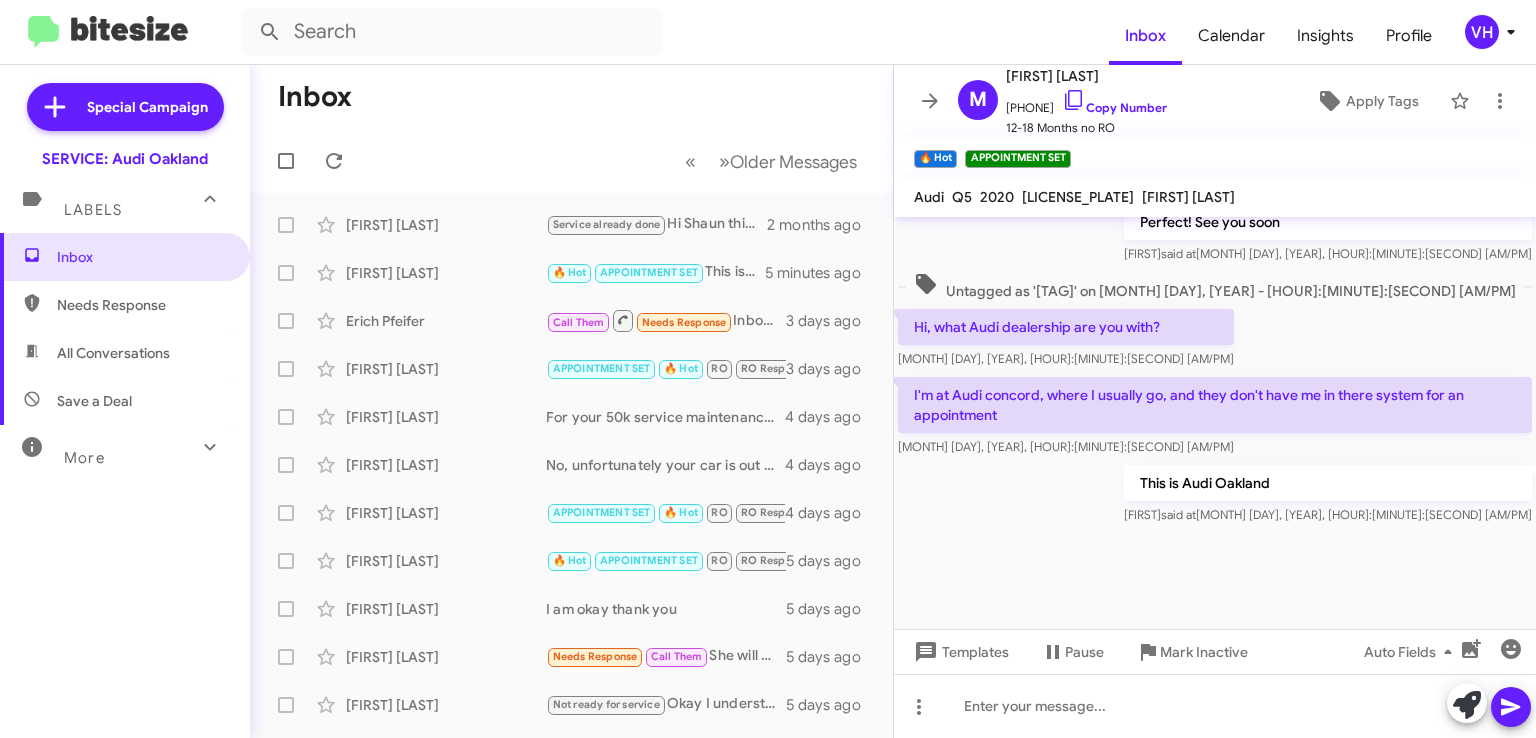 drag, startPoint x: 1518, startPoint y: 525, endPoint x: 1534, endPoint y: 517, distance: 17.888544 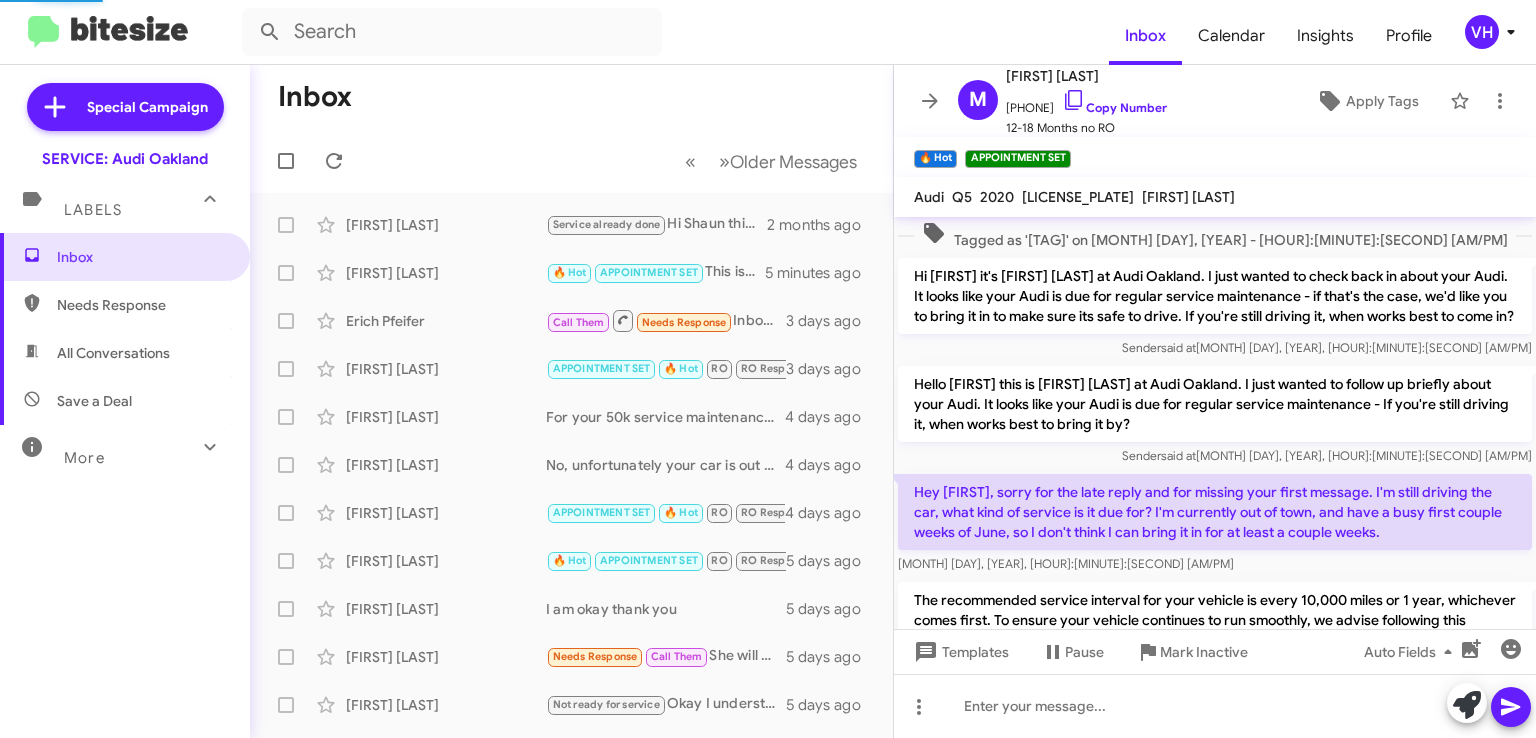 scroll, scrollTop: 46, scrollLeft: 0, axis: vertical 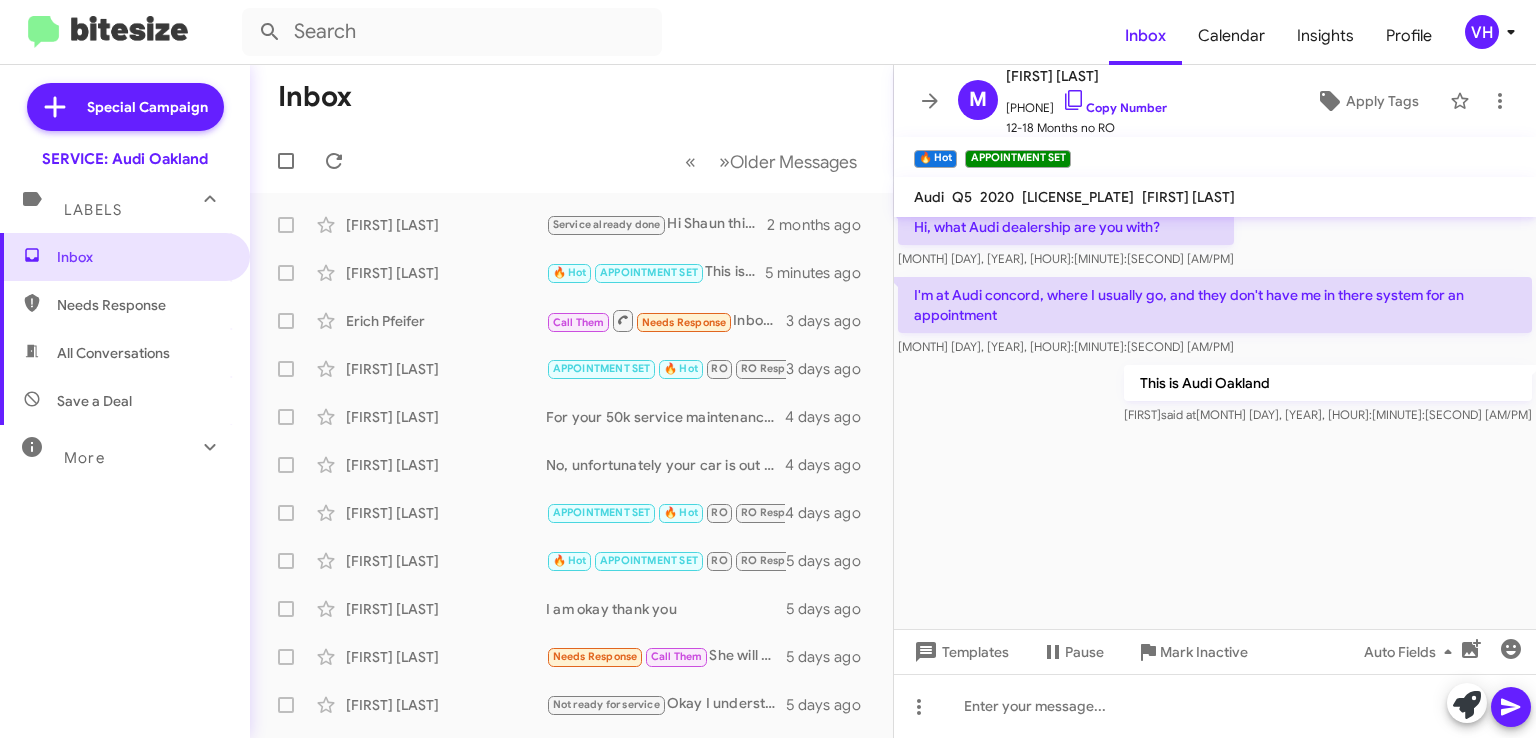 click on "WA1E2AFY8L2037254" 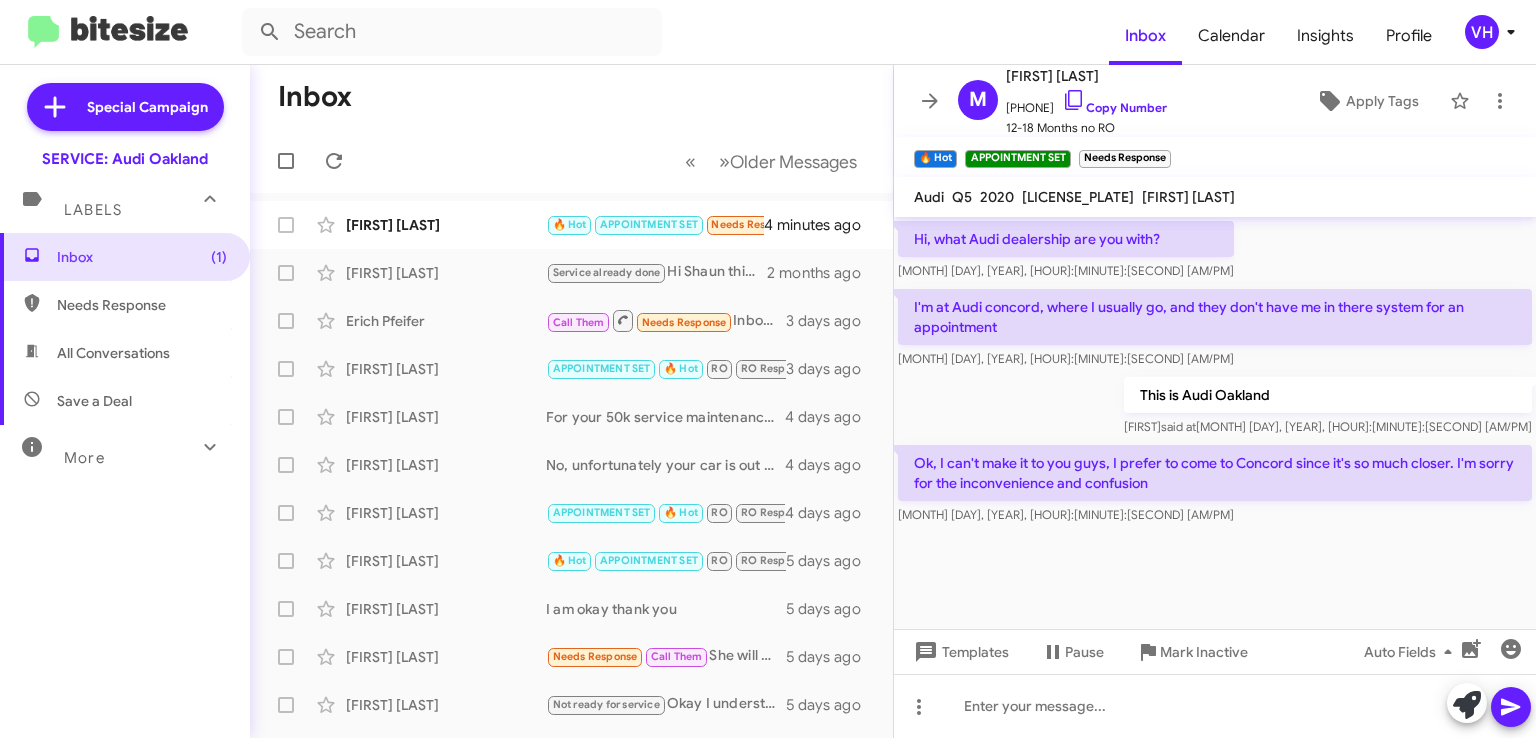 scroll, scrollTop: 1146, scrollLeft: 0, axis: vertical 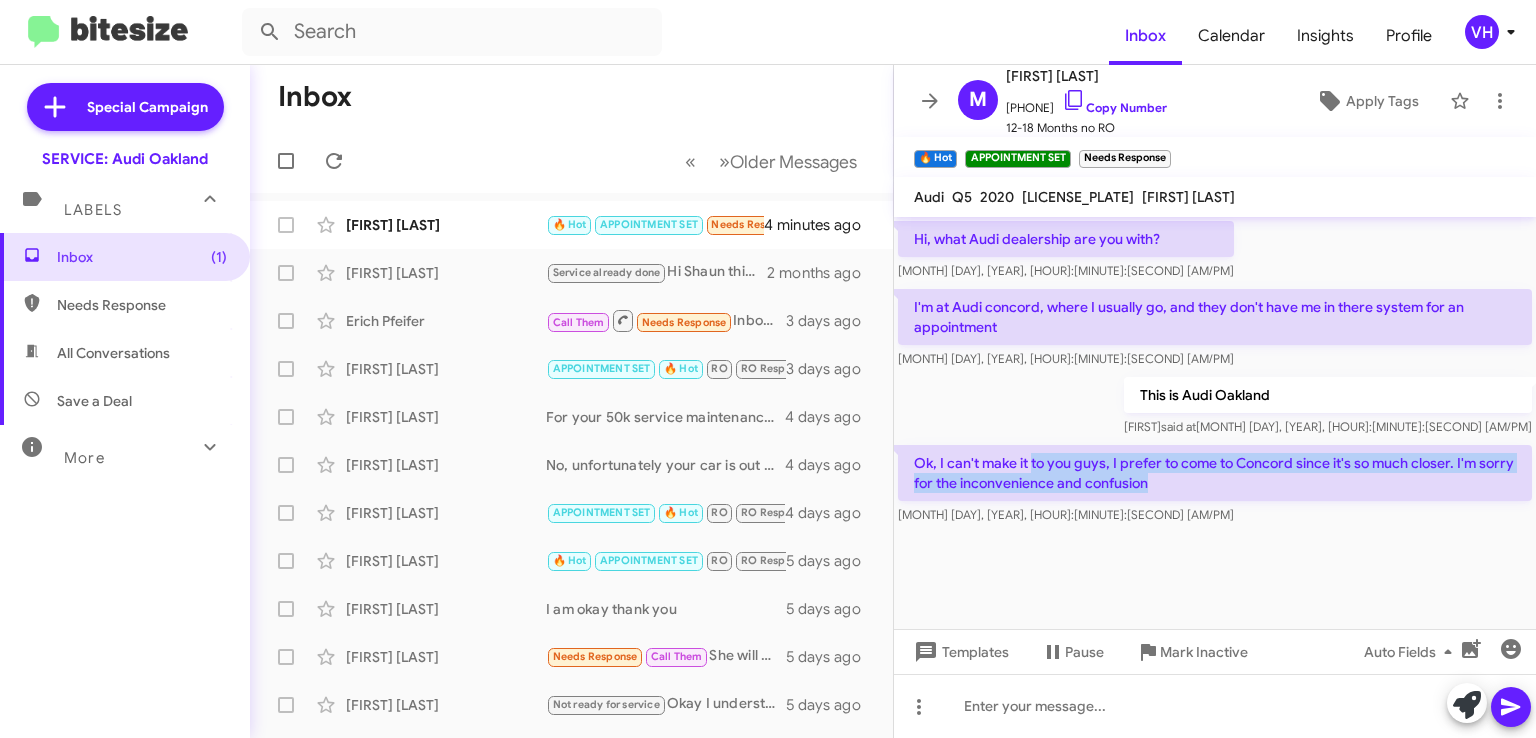 drag, startPoint x: 1187, startPoint y: 481, endPoint x: 1019, endPoint y: 452, distance: 170.4846 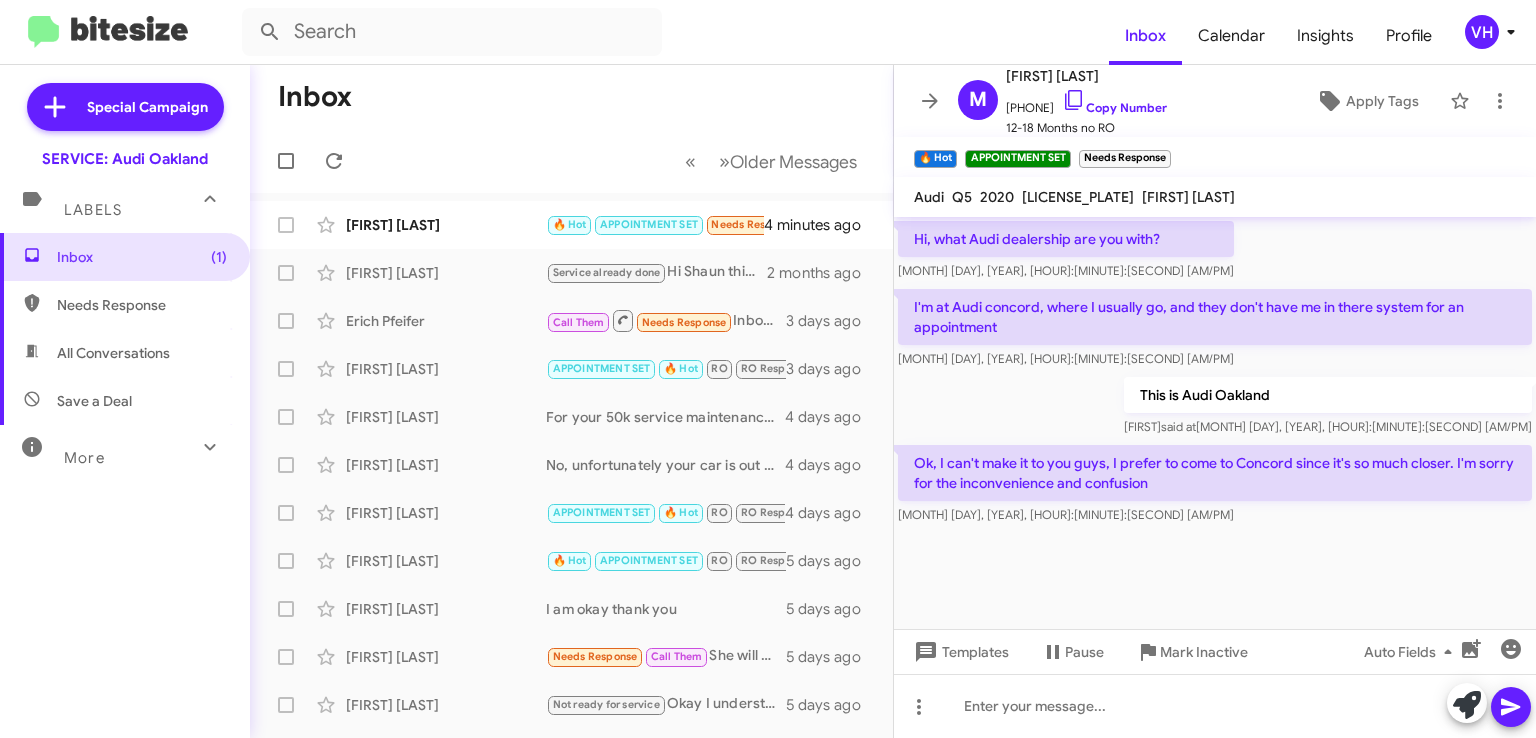 click on "Ok, I can't make it to you guys, I prefer to come to Concord since it's so much closer.  I'm sorry for the inconvenience and confusion    Aug 4, 2025, 2:38:04 PM" 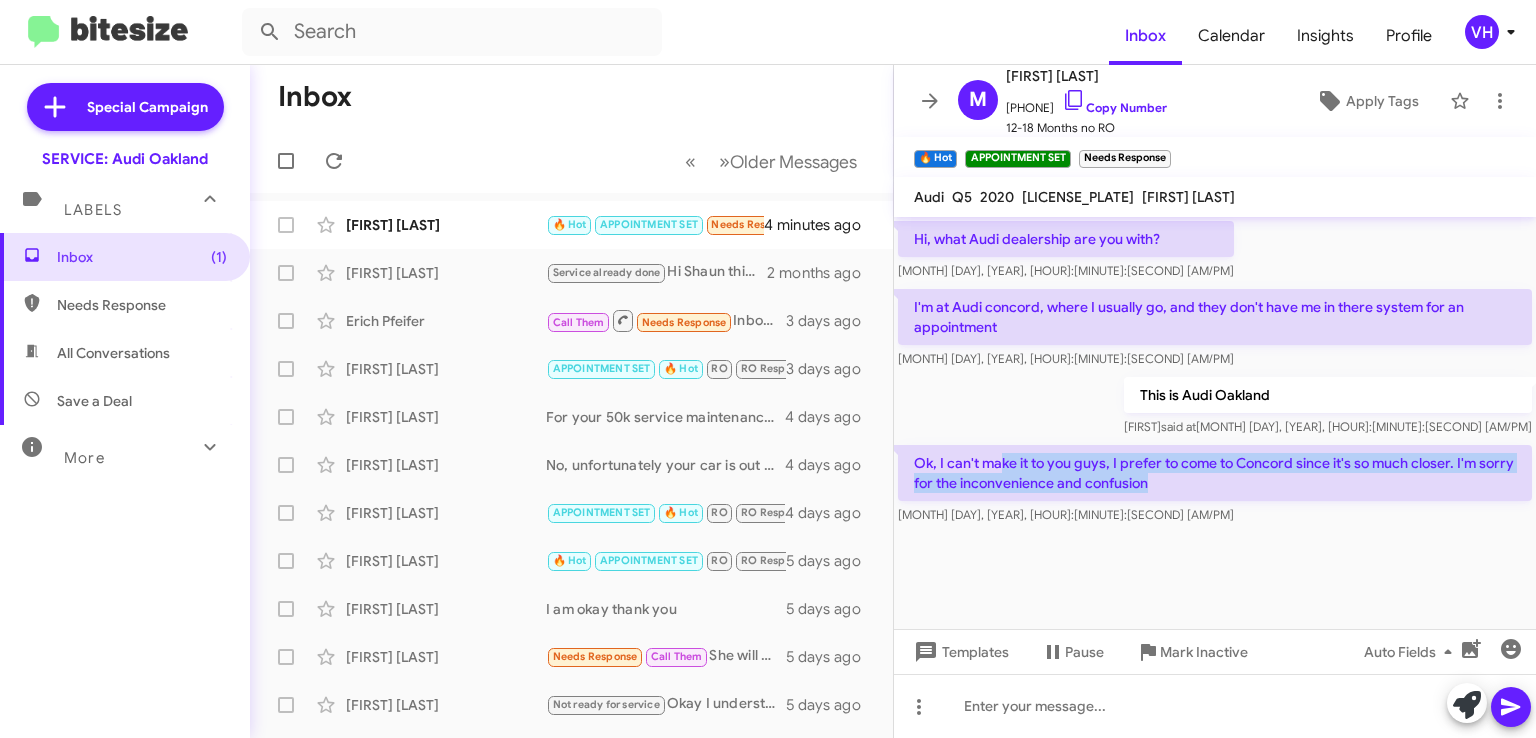 drag, startPoint x: 1029, startPoint y: 473, endPoint x: 1208, endPoint y: 494, distance: 180.22763 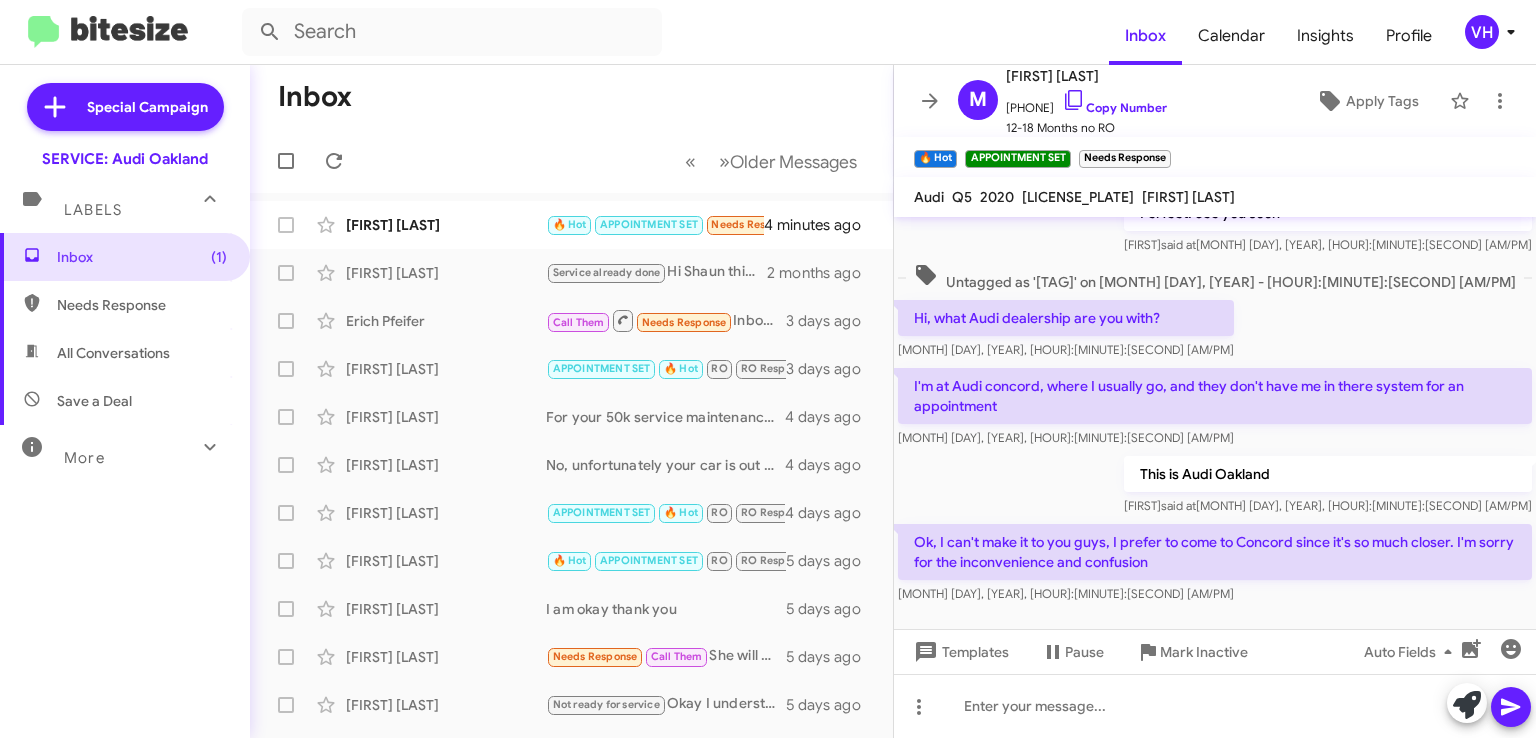 scroll, scrollTop: 1146, scrollLeft: 0, axis: vertical 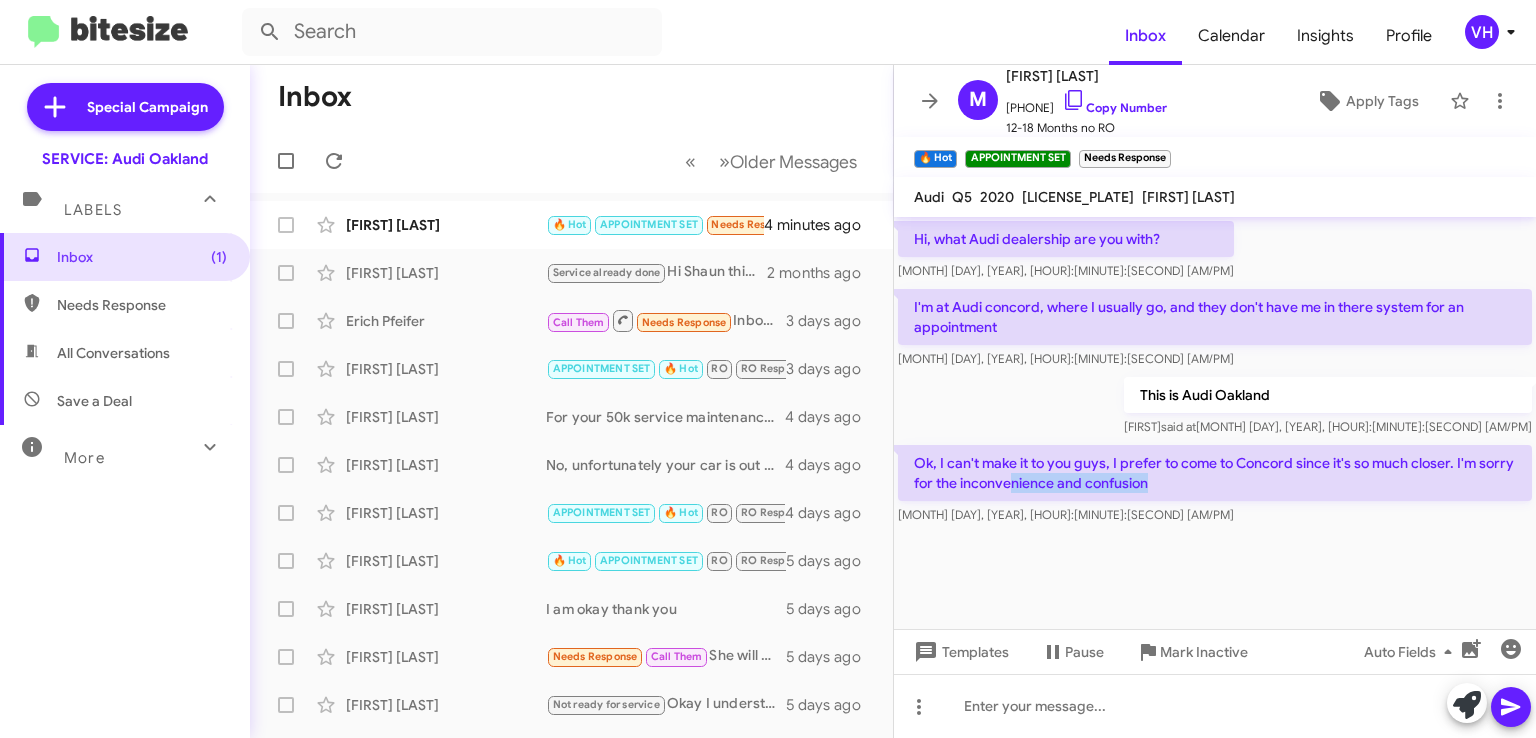 drag, startPoint x: 1280, startPoint y: 493, endPoint x: 1044, endPoint y: 483, distance: 236.21178 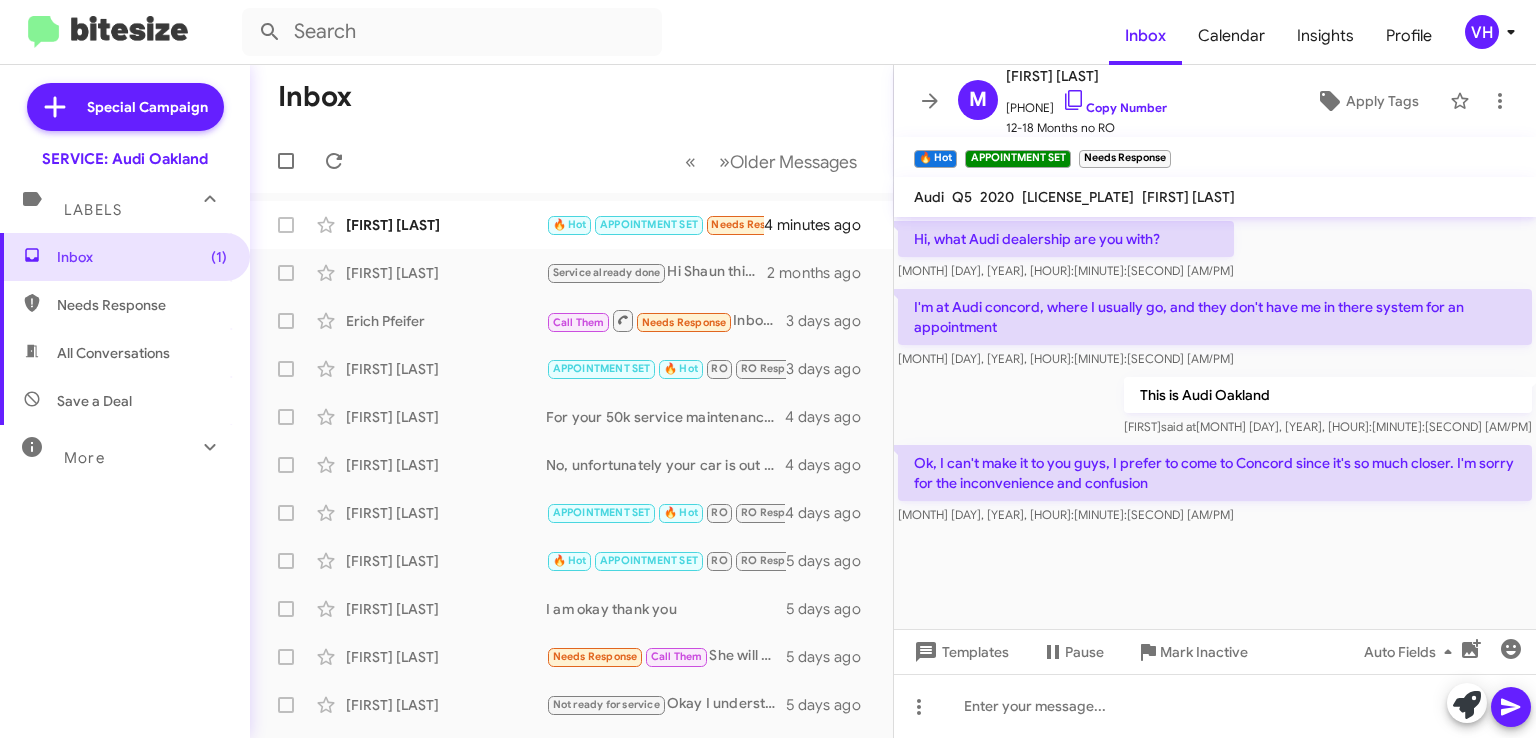 click on "Ok, I can't make it to you guys, I prefer to come to Concord since it's so much closer.  I'm sorry for the inconvenience and confusion" 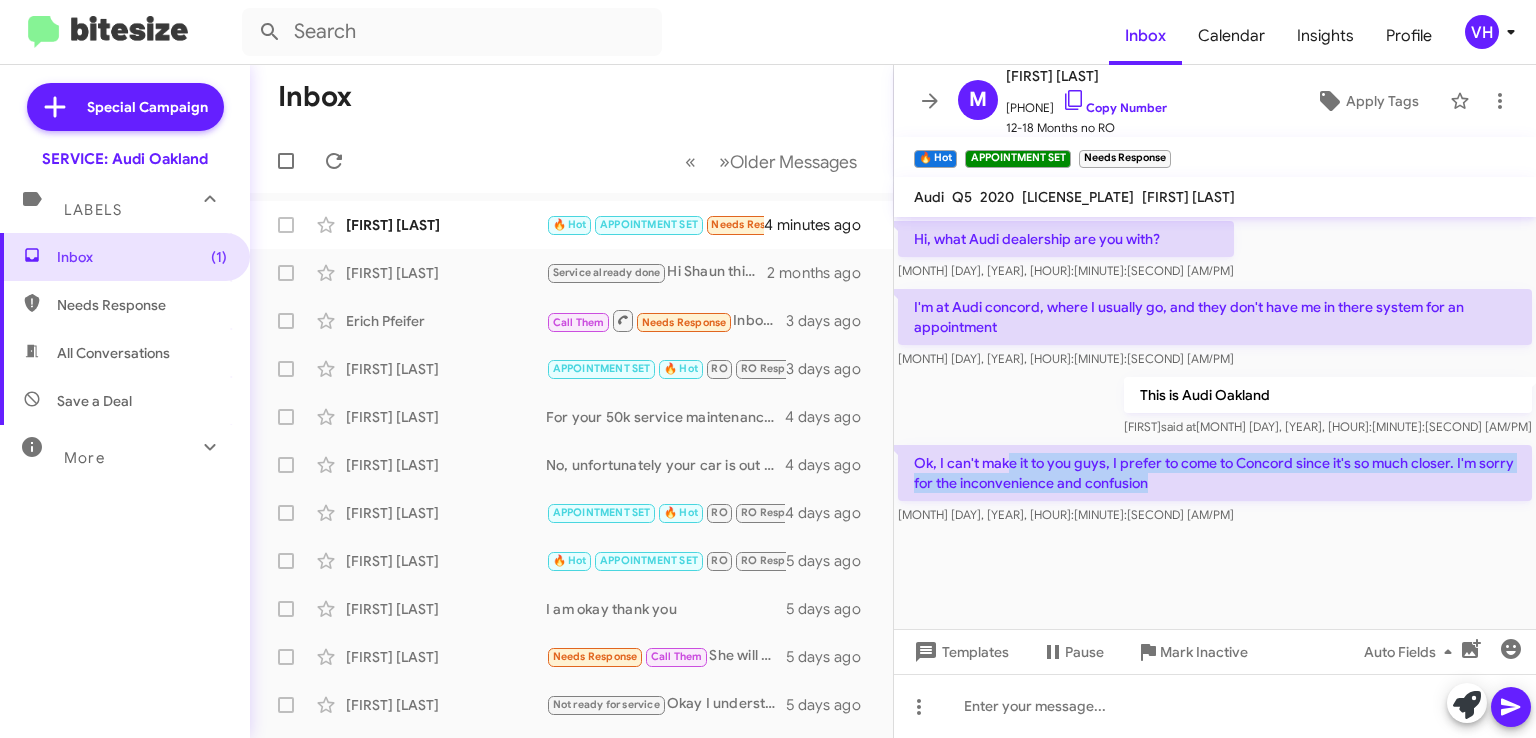 drag, startPoint x: 1009, startPoint y: 458, endPoint x: 1213, endPoint y: 481, distance: 205.29248 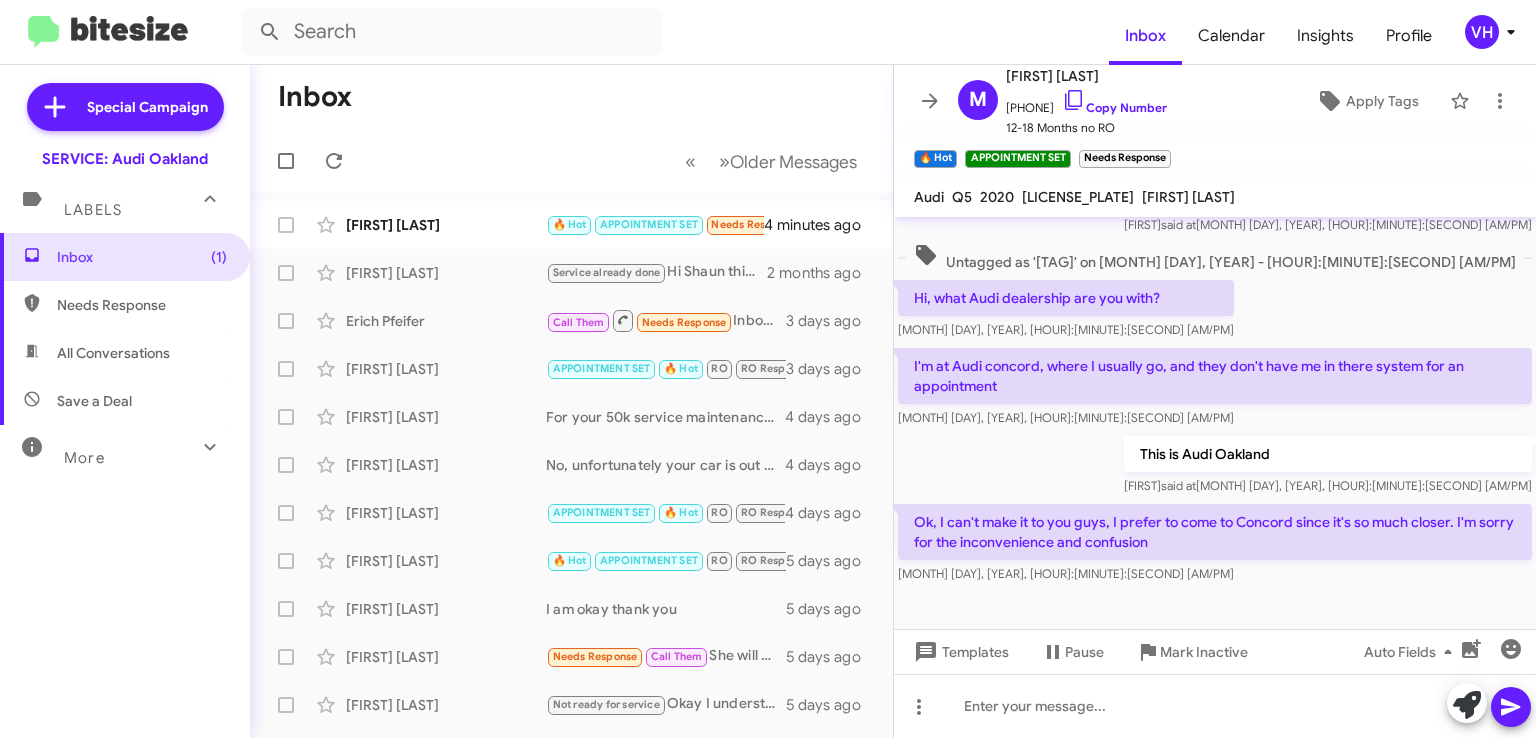 scroll, scrollTop: 1079, scrollLeft: 0, axis: vertical 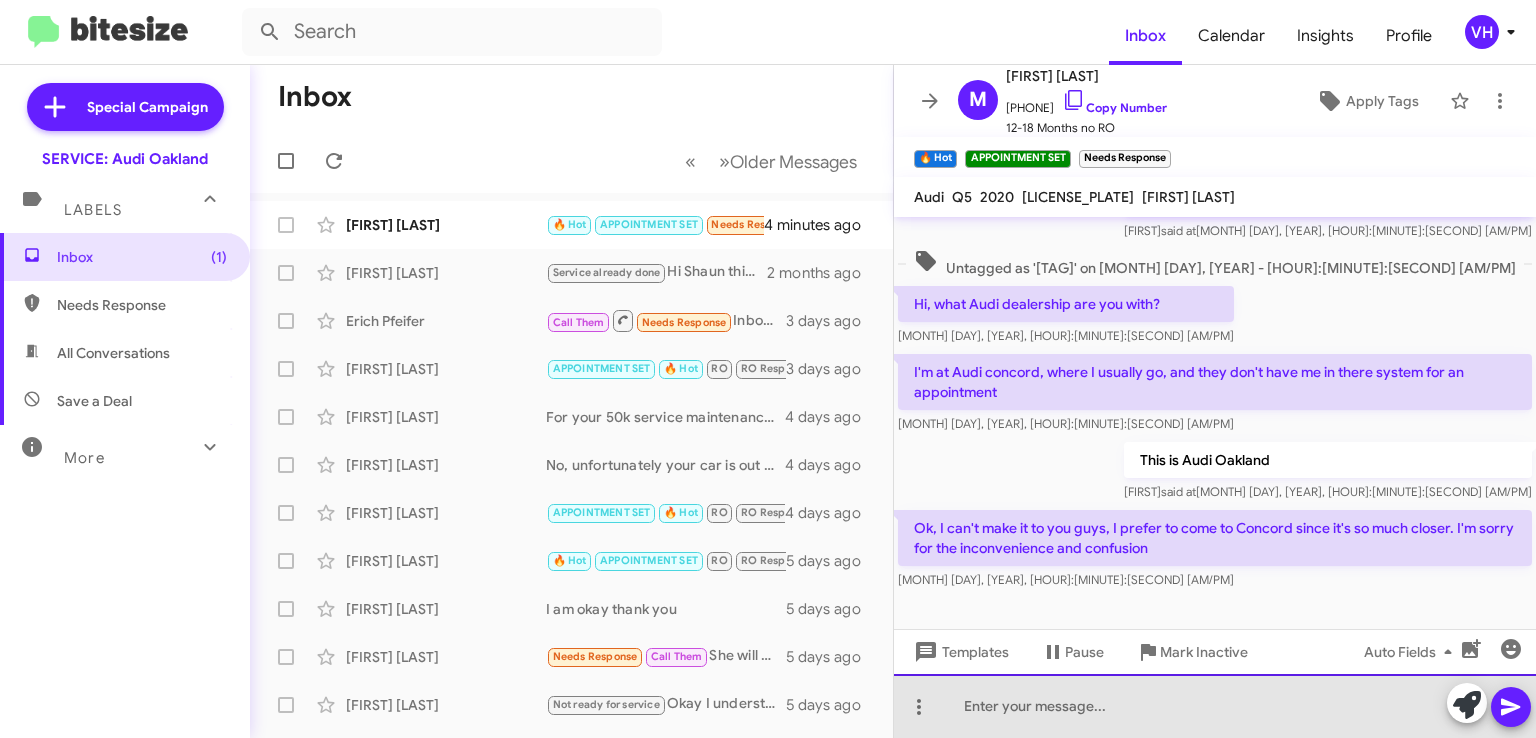 click 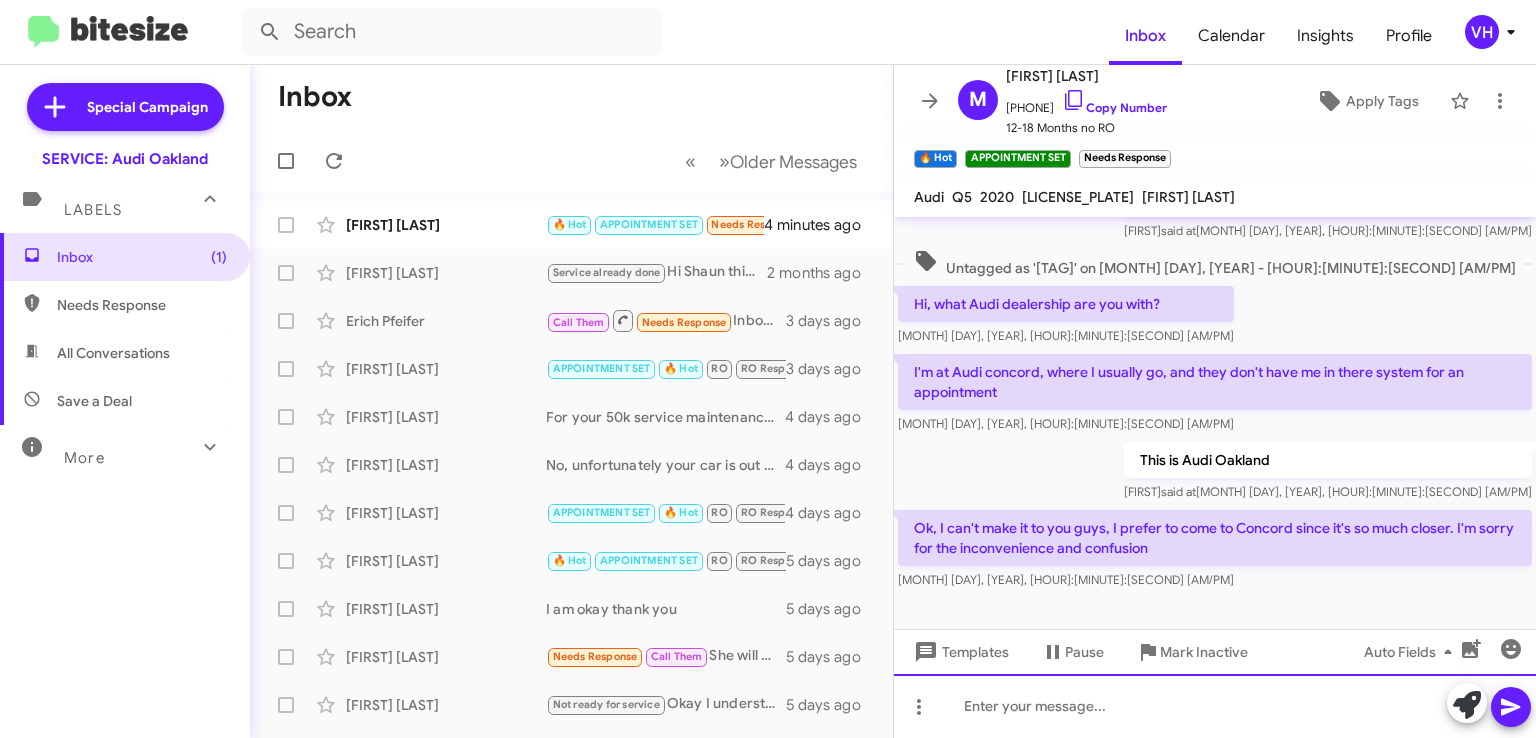 type 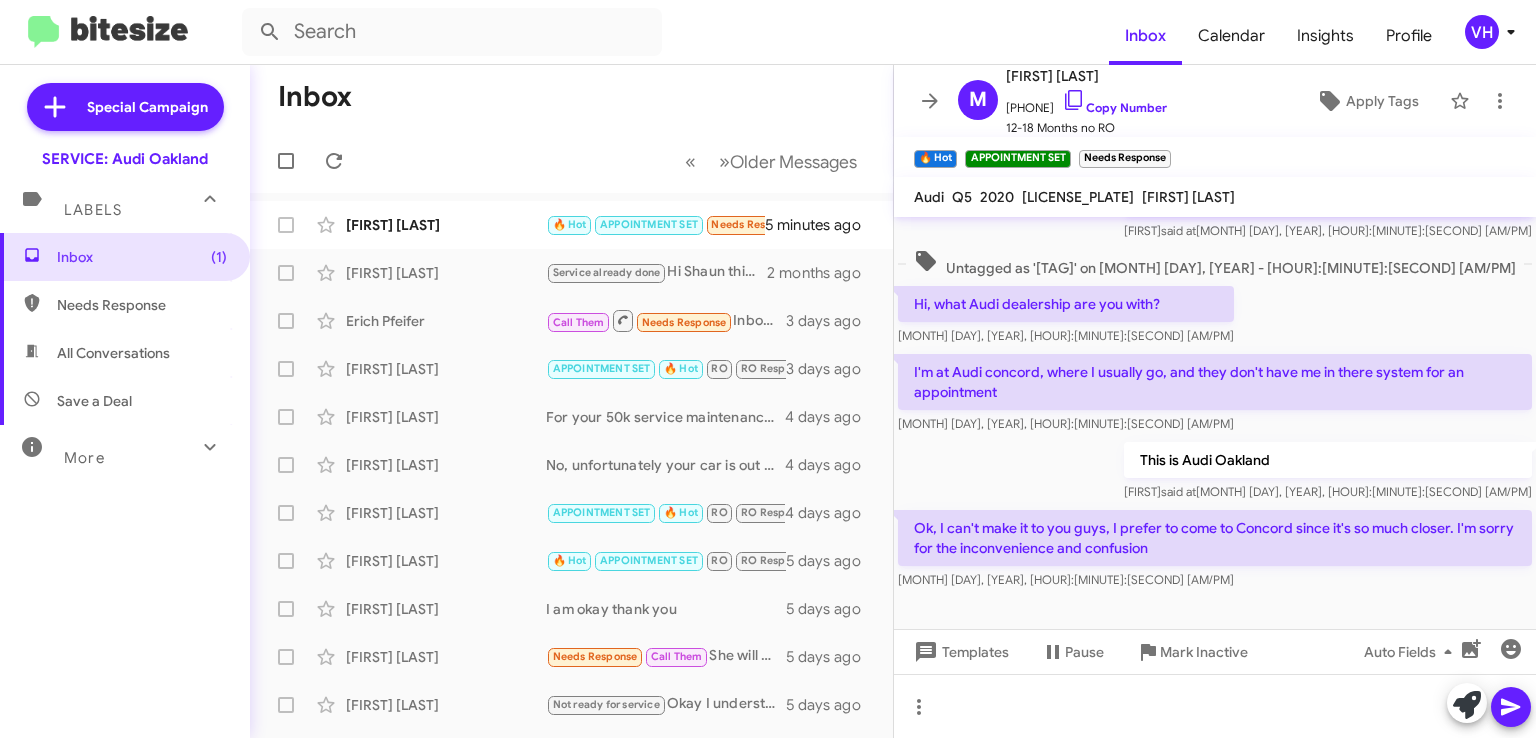 click on "Templates" 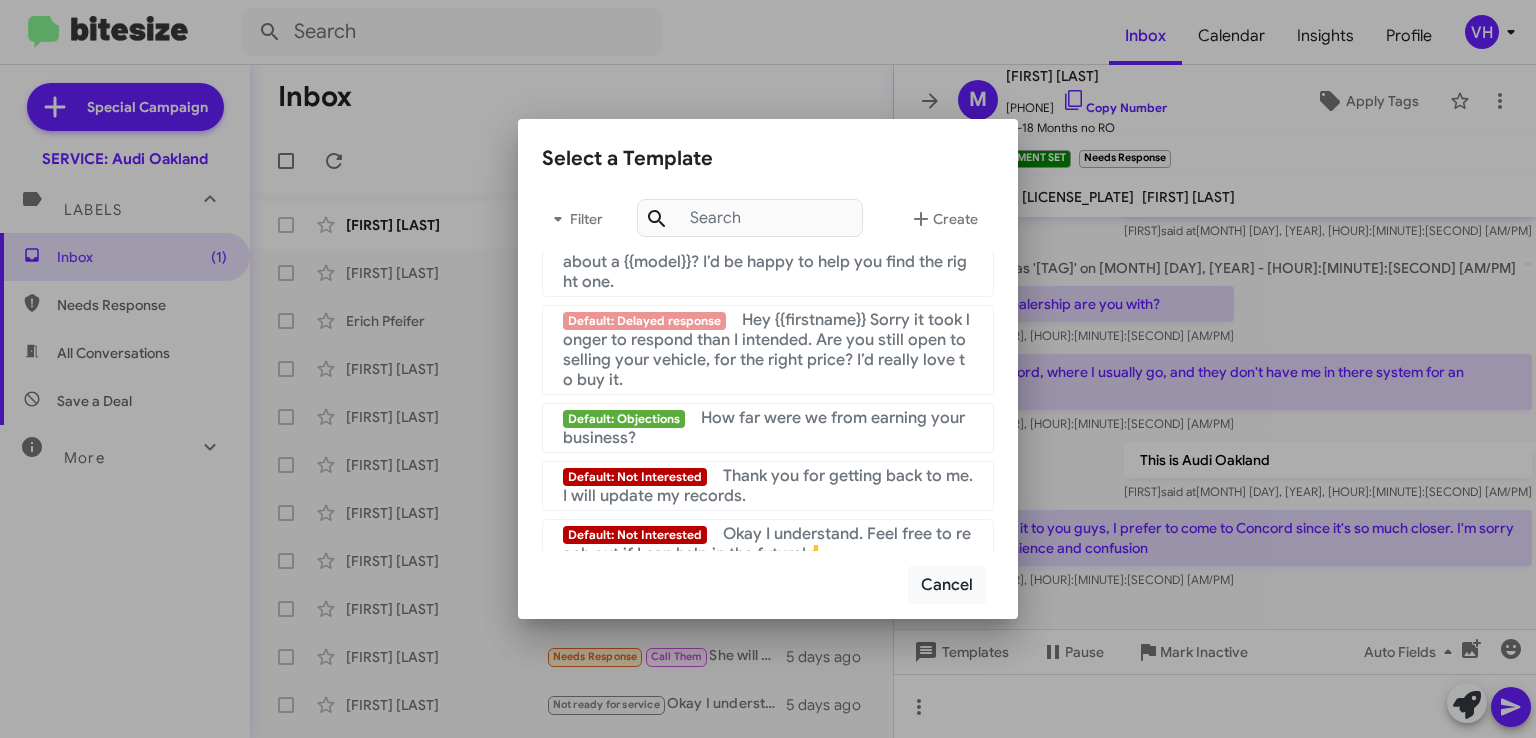 scroll, scrollTop: 1501, scrollLeft: 0, axis: vertical 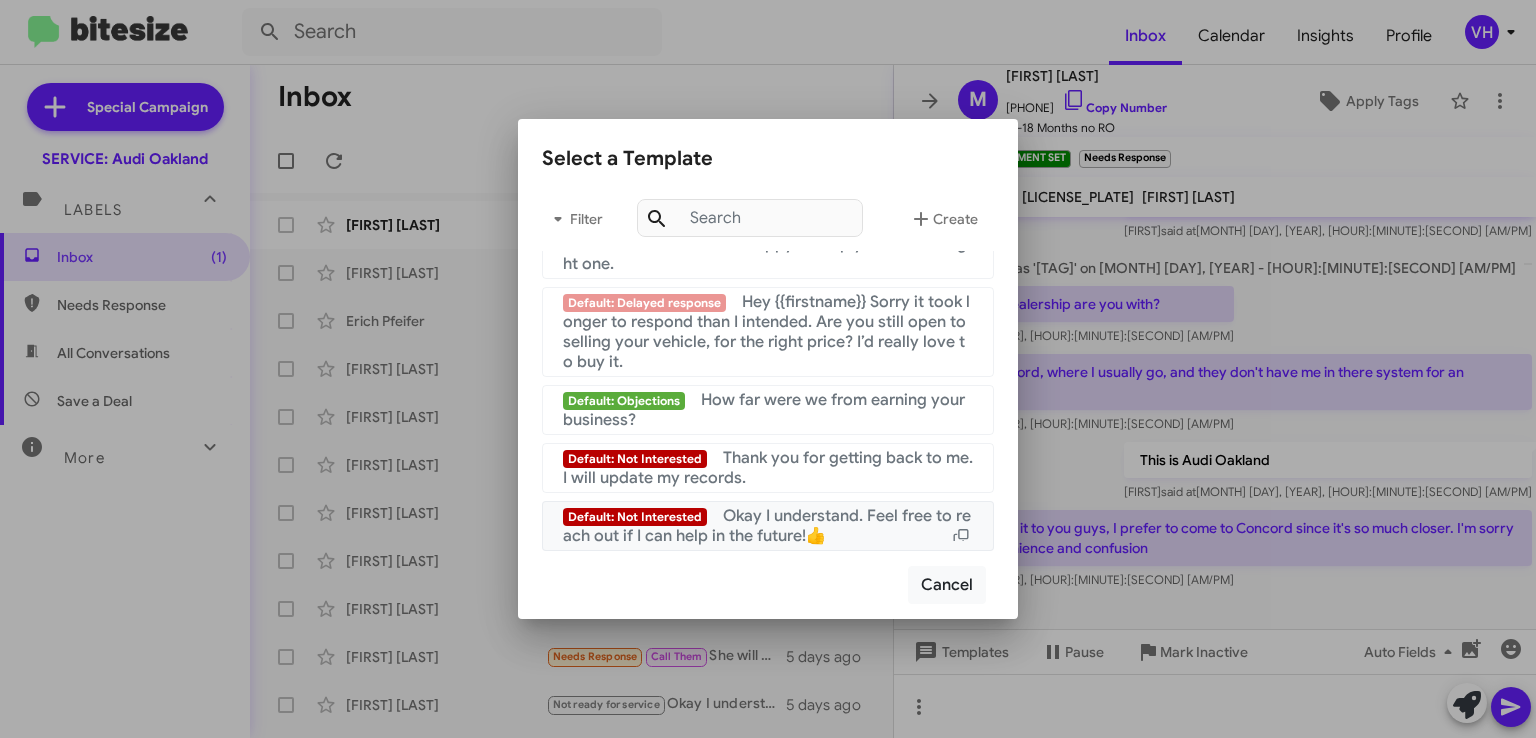 click on "Default: Not Interested  Okay I understand. Feel free to reach out if I can help in the future!👍" at bounding box center (768, 526) 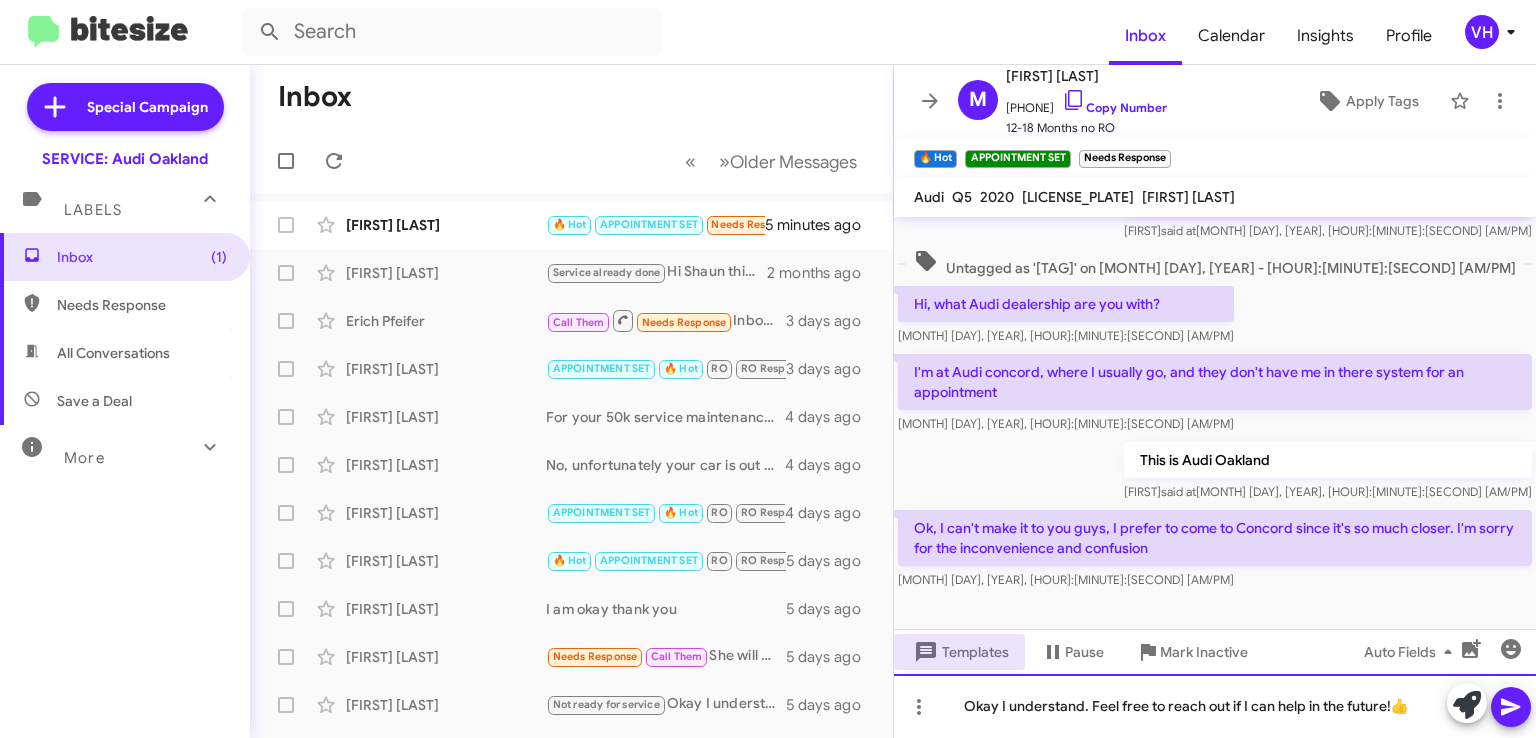 click on "Okay I understand. Feel free to reach out if I can help in the future!👍" 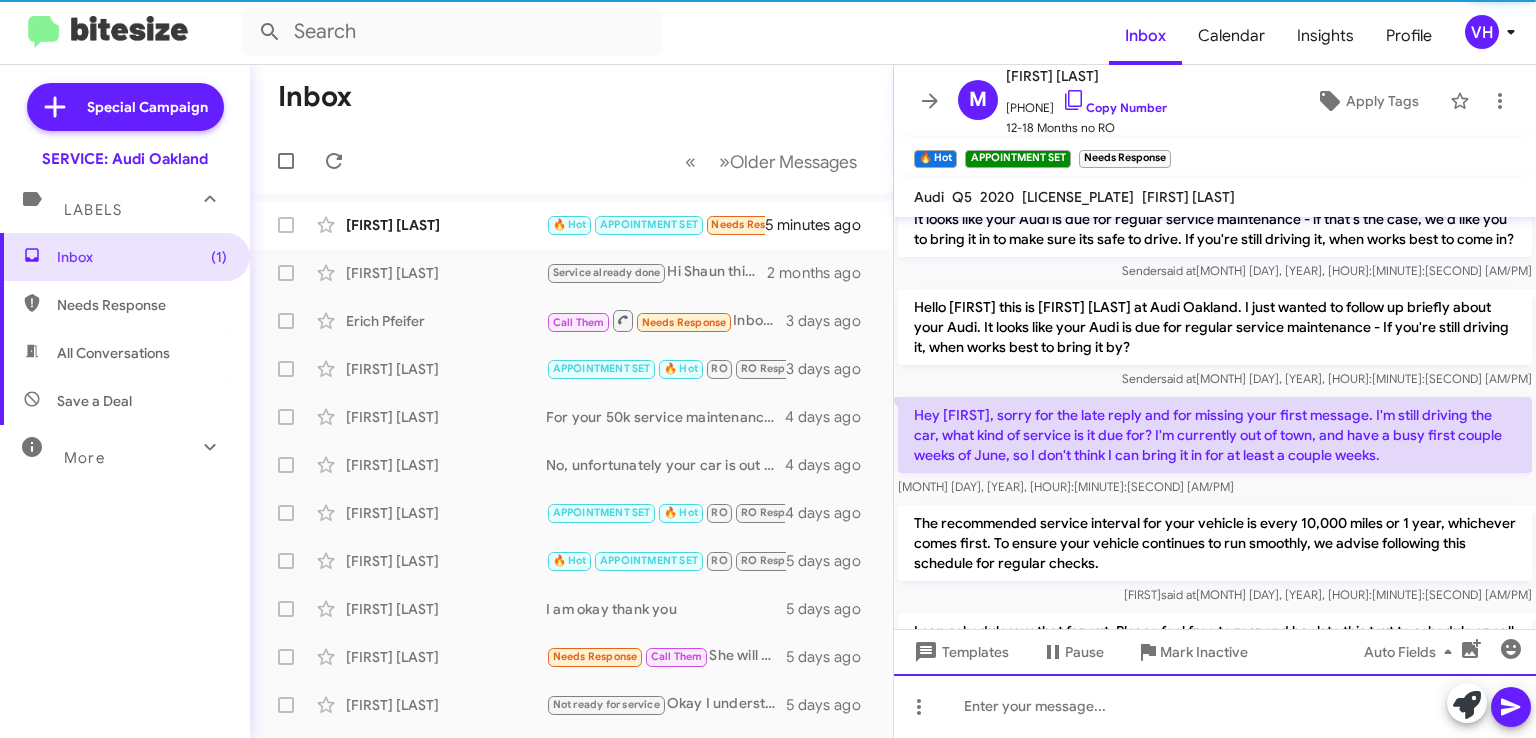 scroll, scrollTop: 128, scrollLeft: 0, axis: vertical 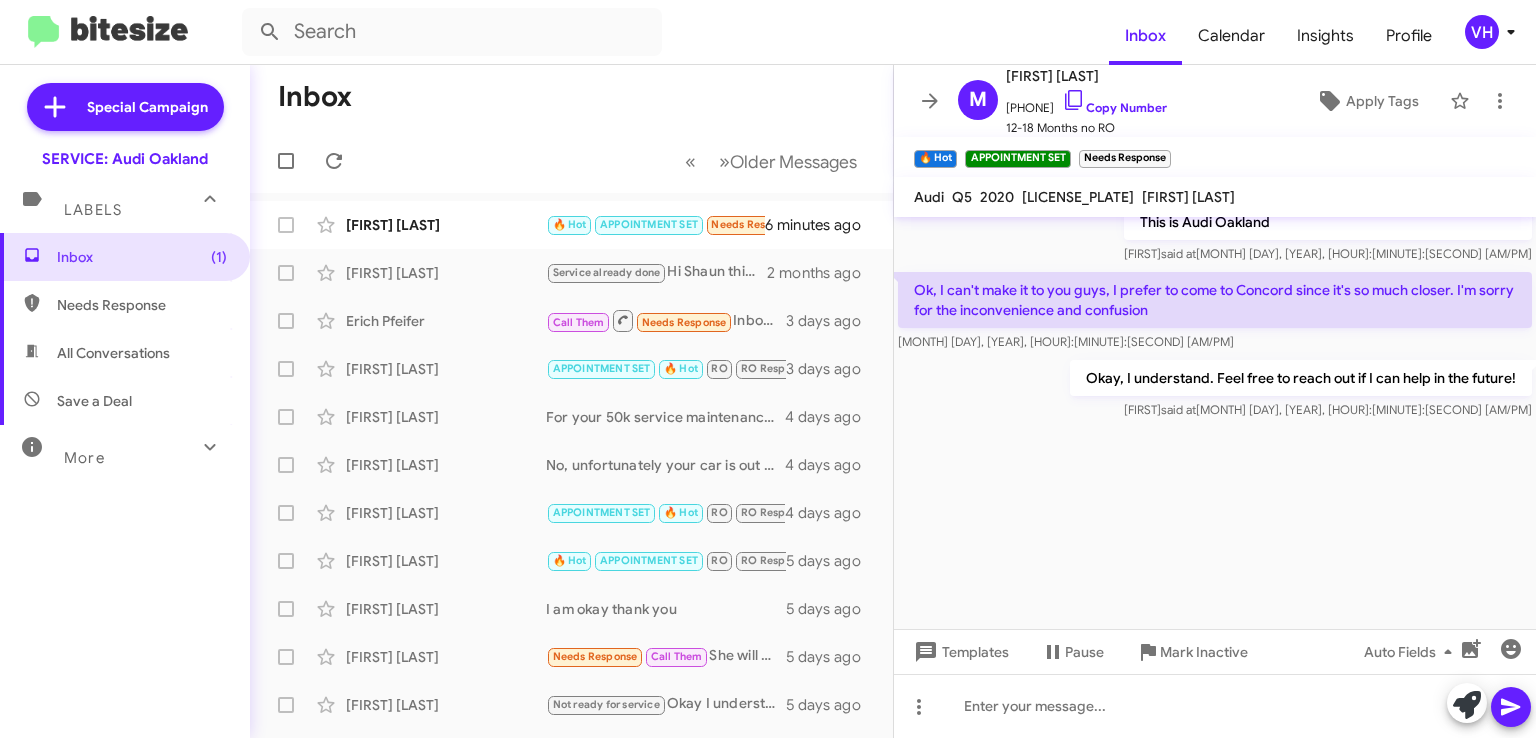 click on "×" 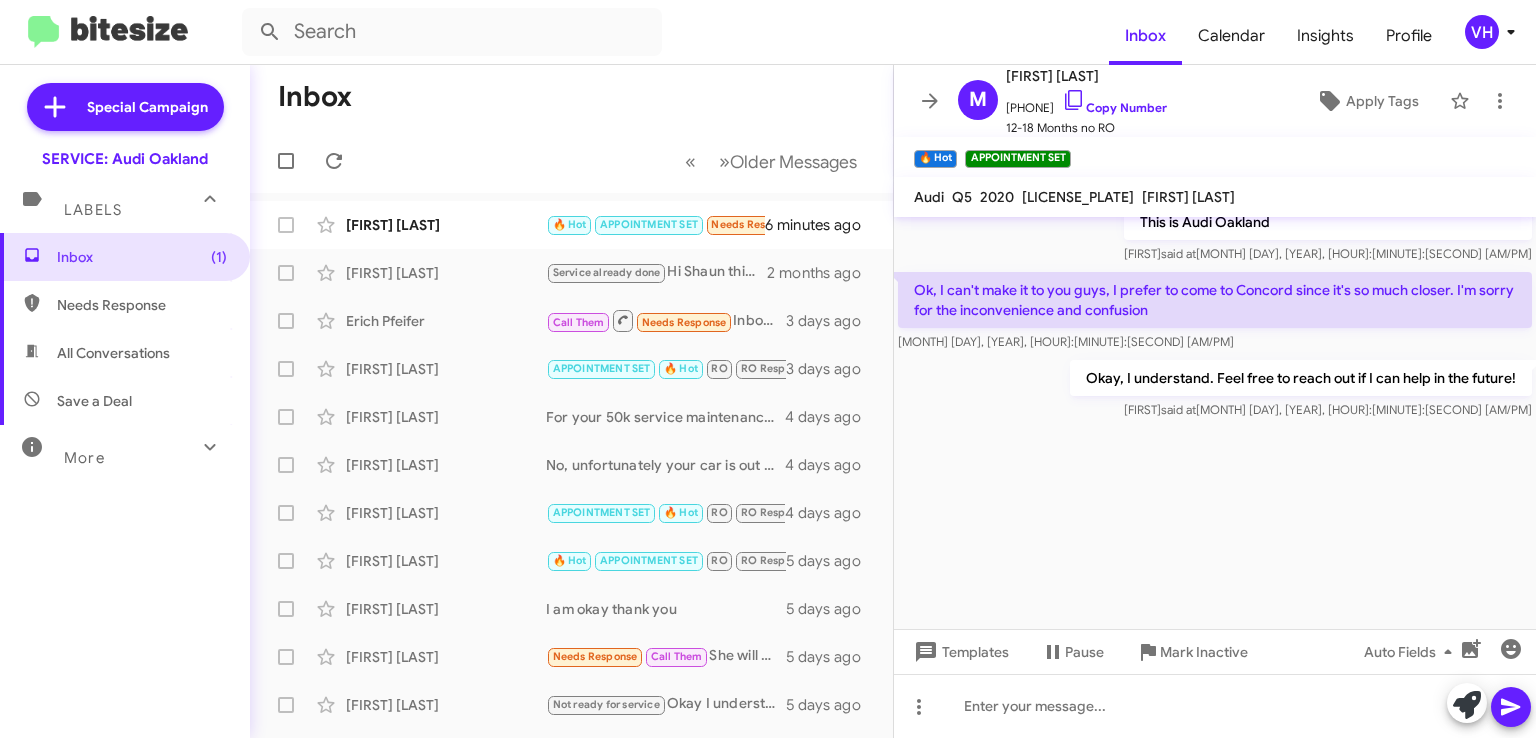 click on "×" 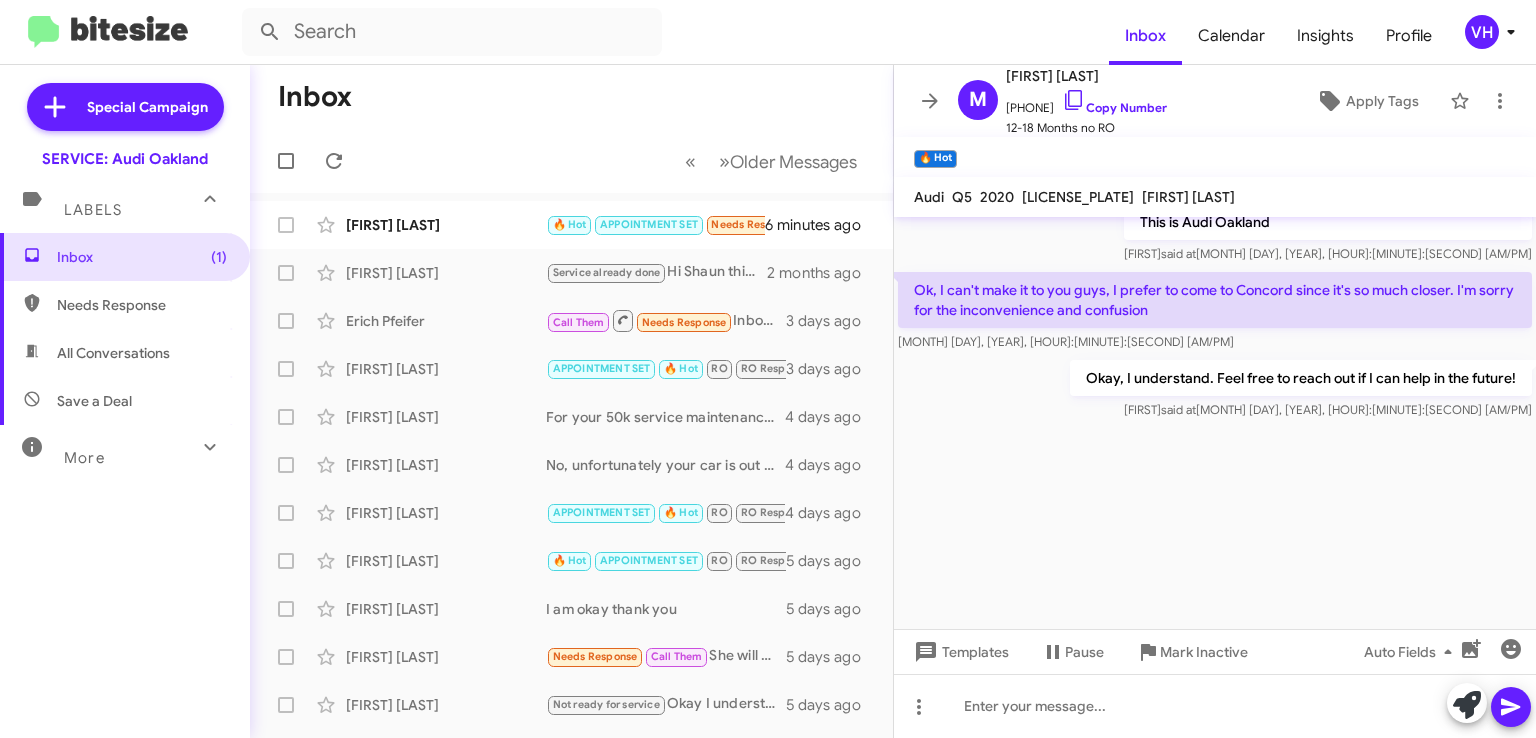 click on "×" 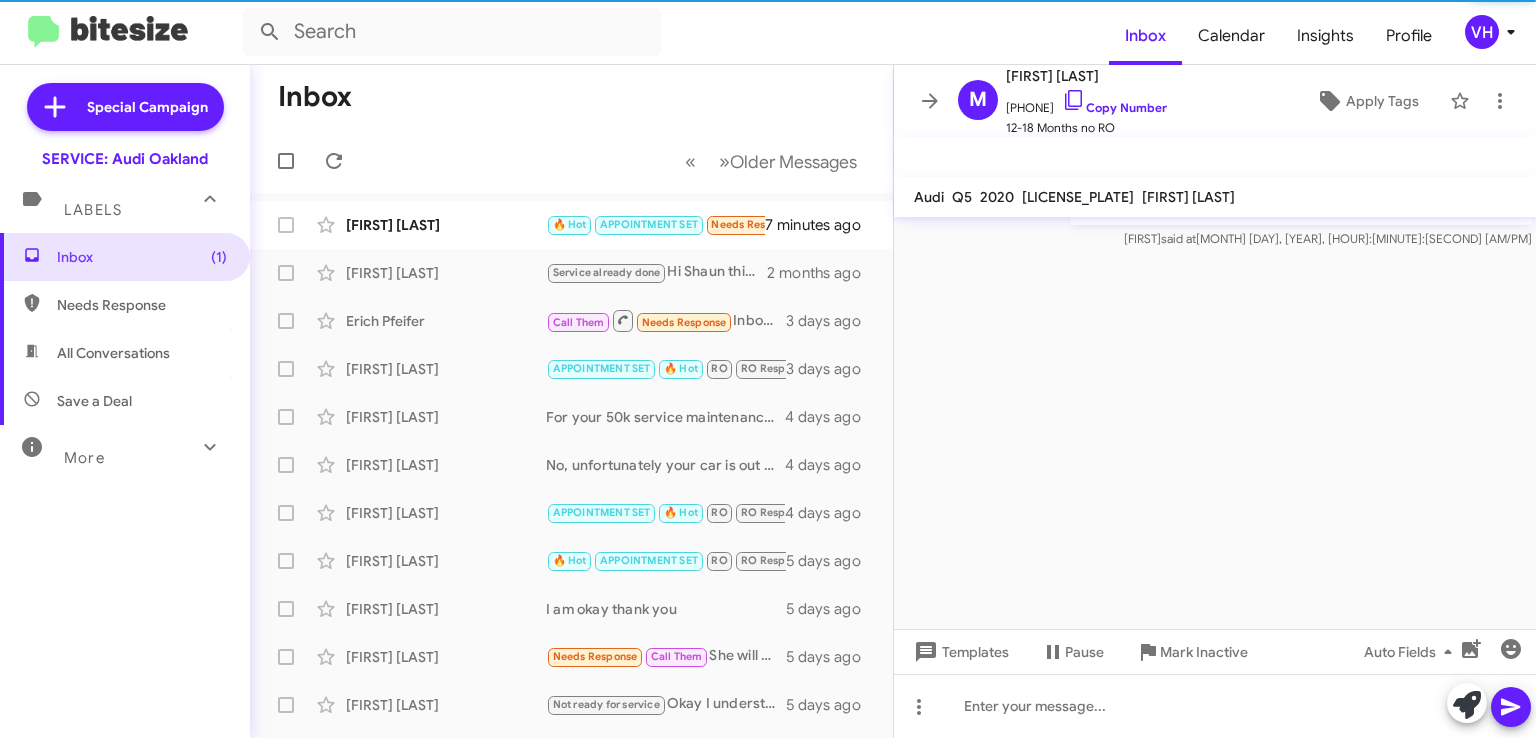 scroll, scrollTop: 6559, scrollLeft: 0, axis: vertical 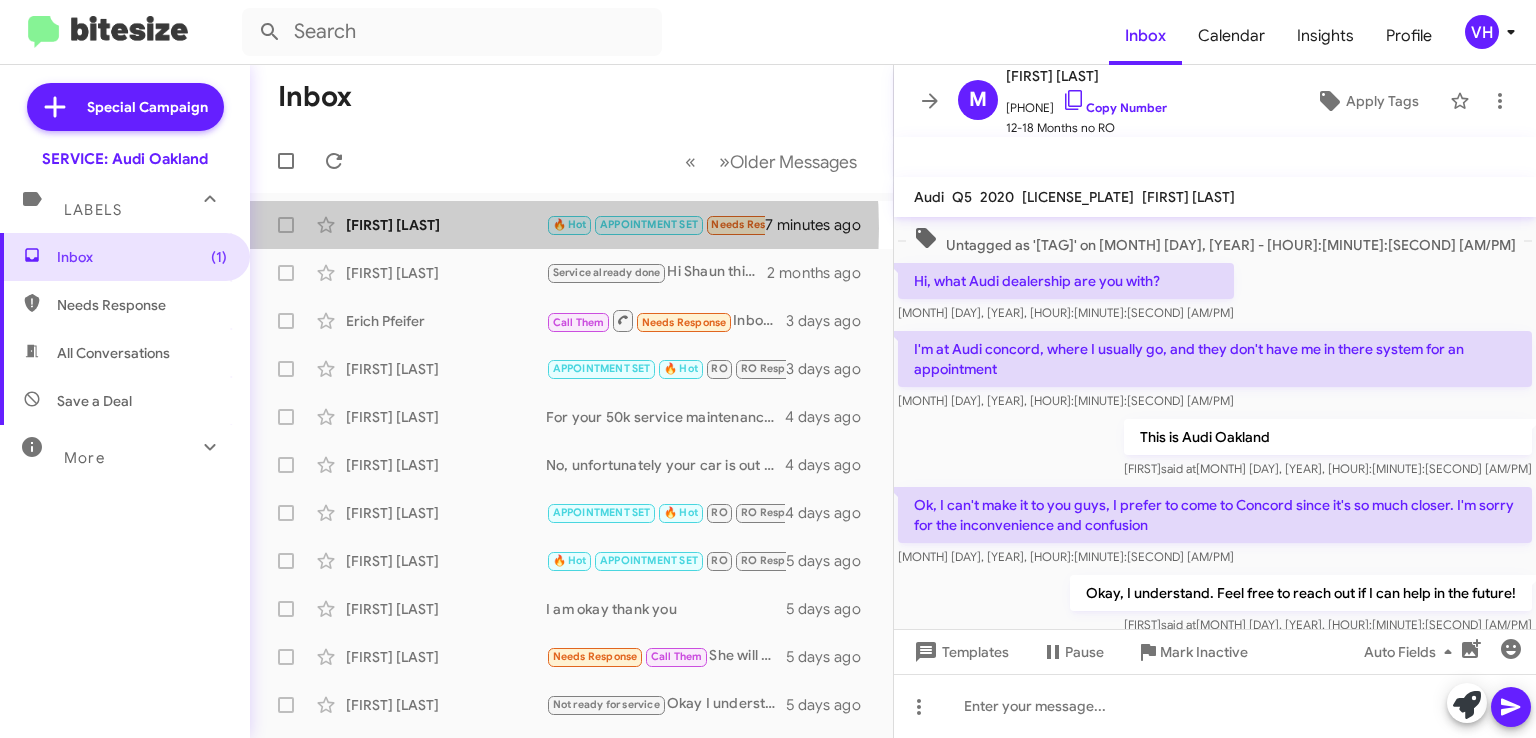 click on "[FIRST] [LAST]" 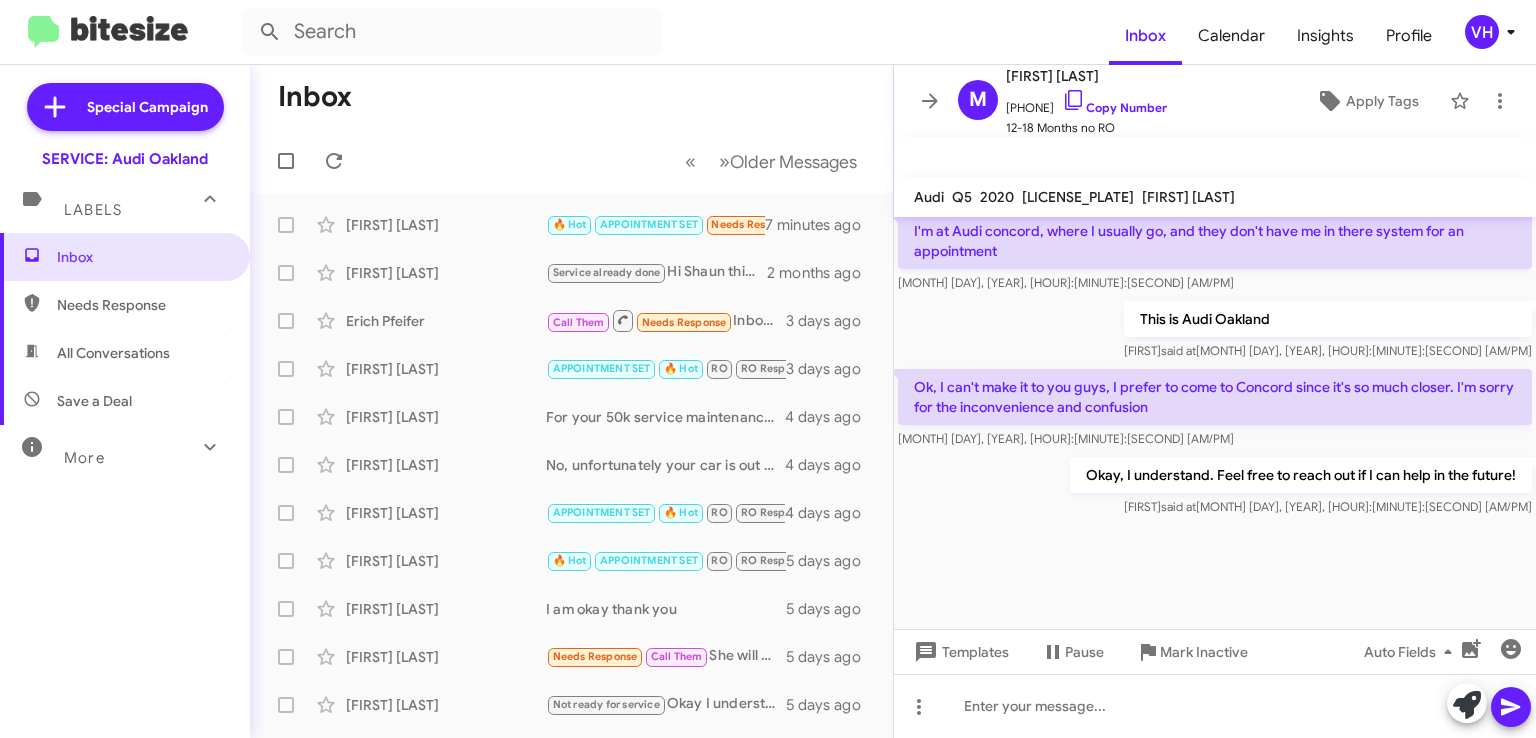 scroll, scrollTop: 6179, scrollLeft: 0, axis: vertical 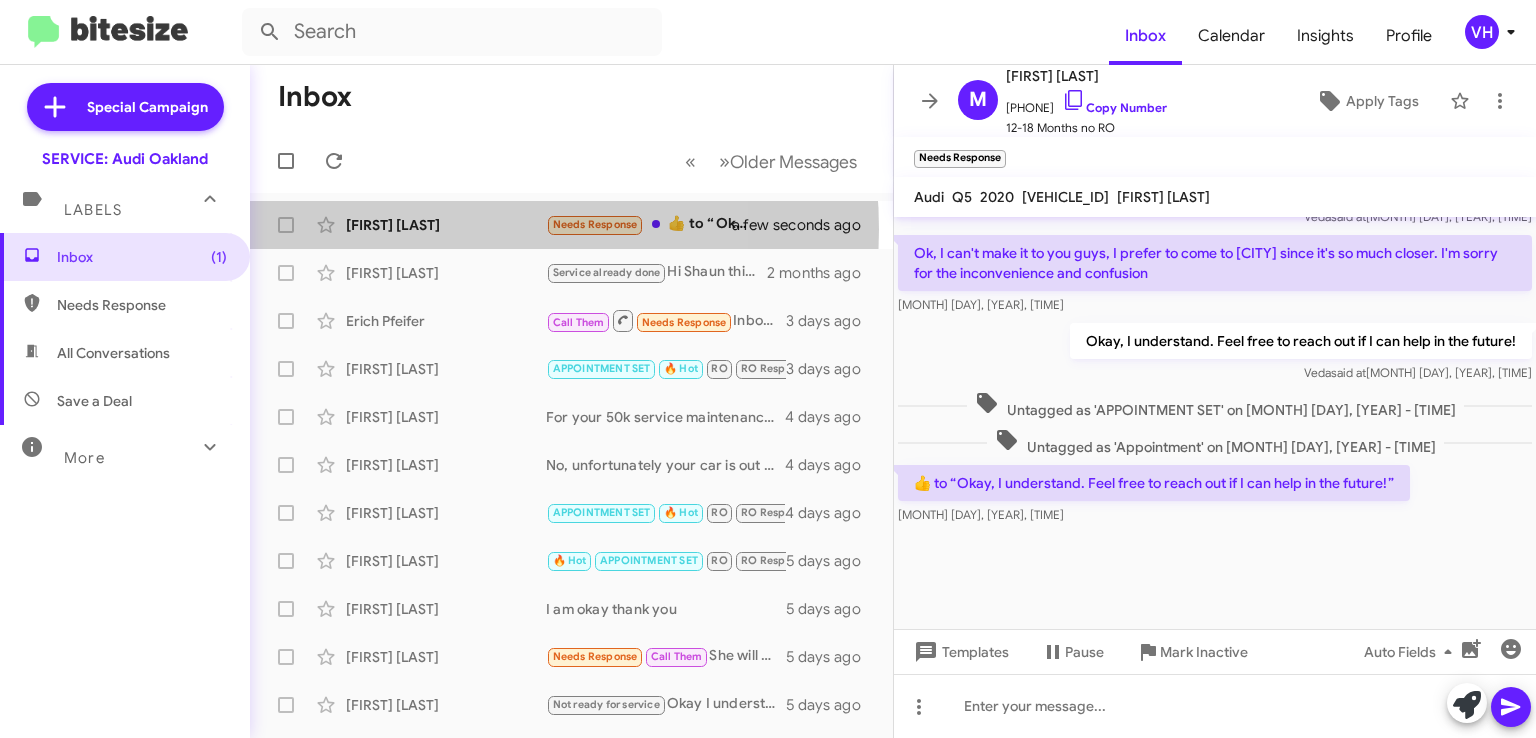 click on "[FIRST] [LAST]" 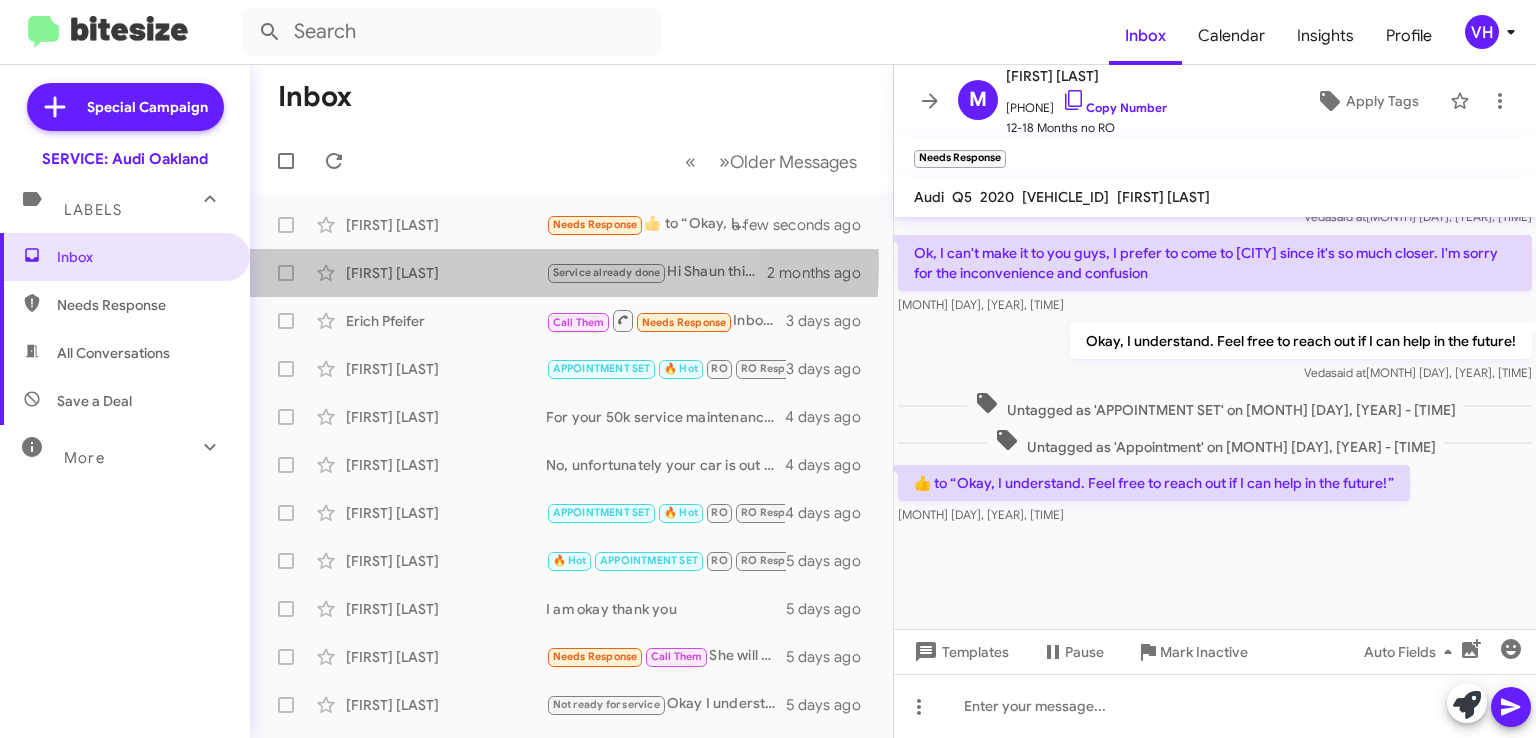 click on "[FIRST] [LAST]" 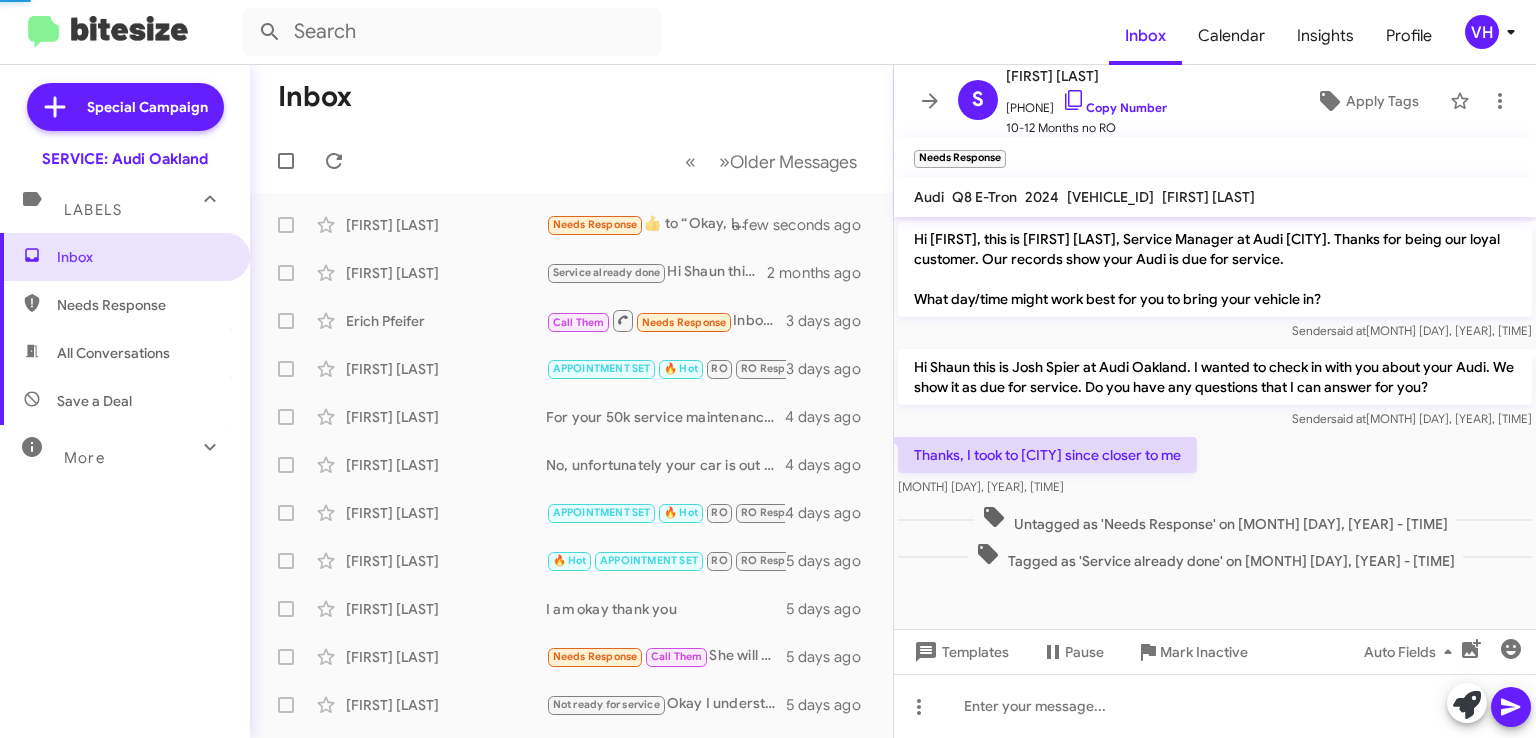 scroll, scrollTop: 0, scrollLeft: 0, axis: both 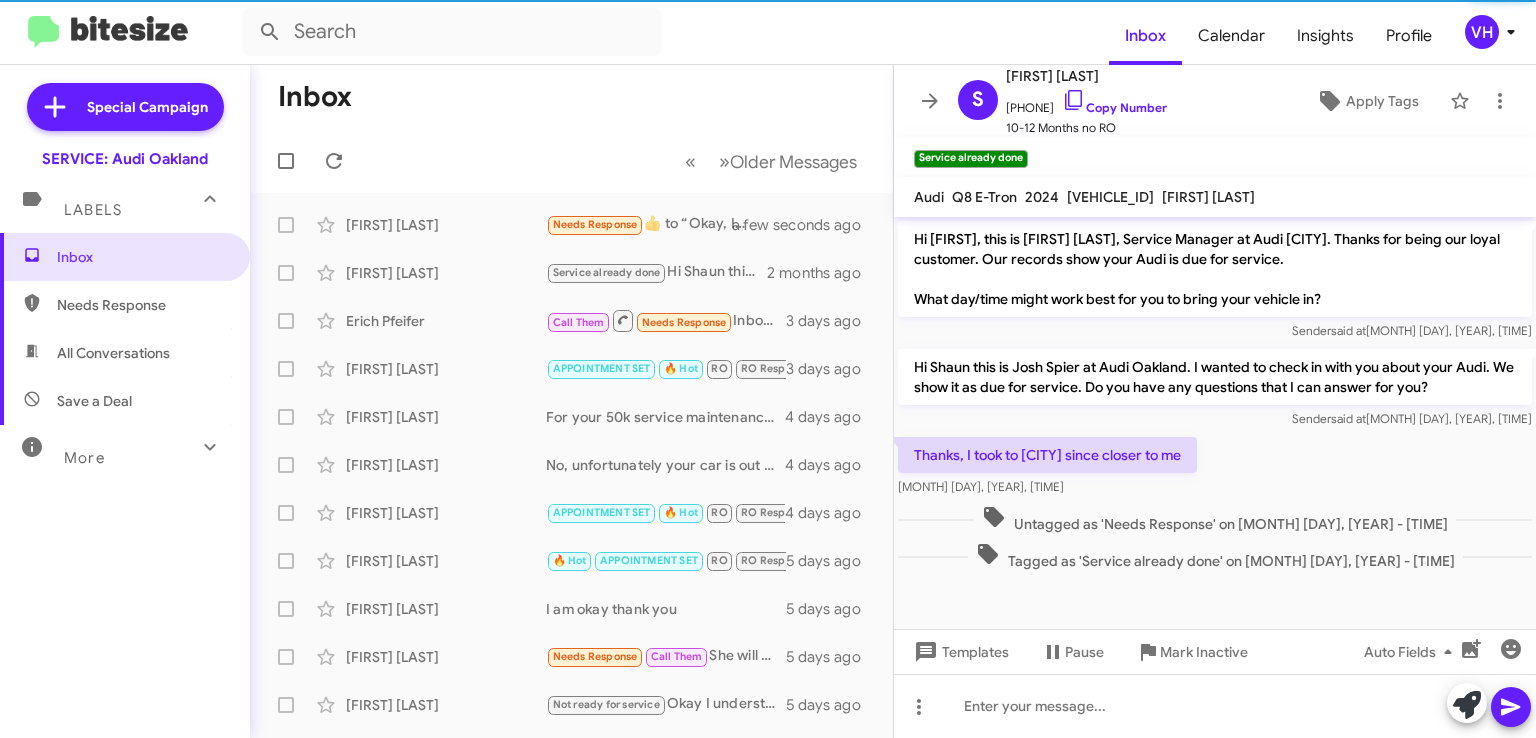click on "[FIRST] [LAST]" 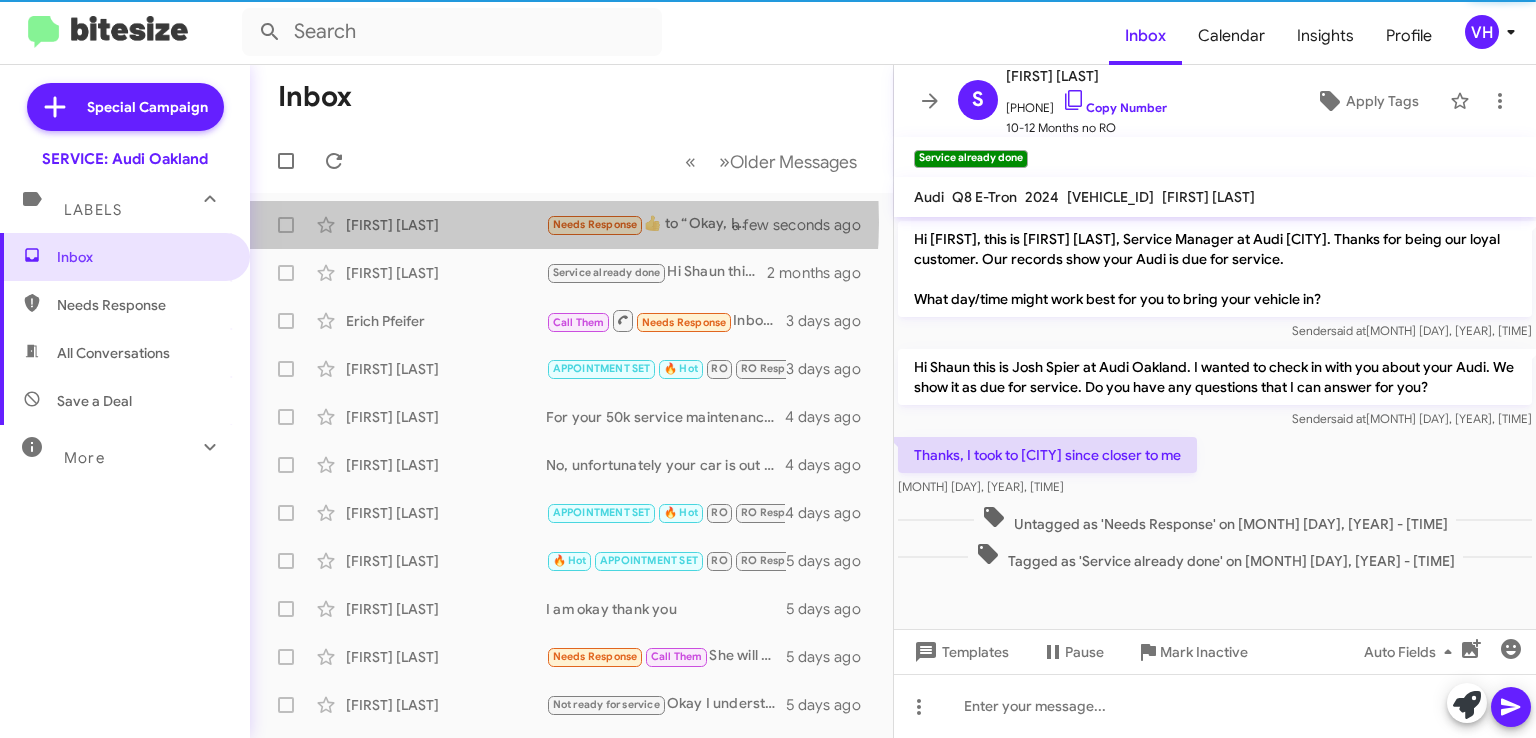 scroll, scrollTop: 985, scrollLeft: 0, axis: vertical 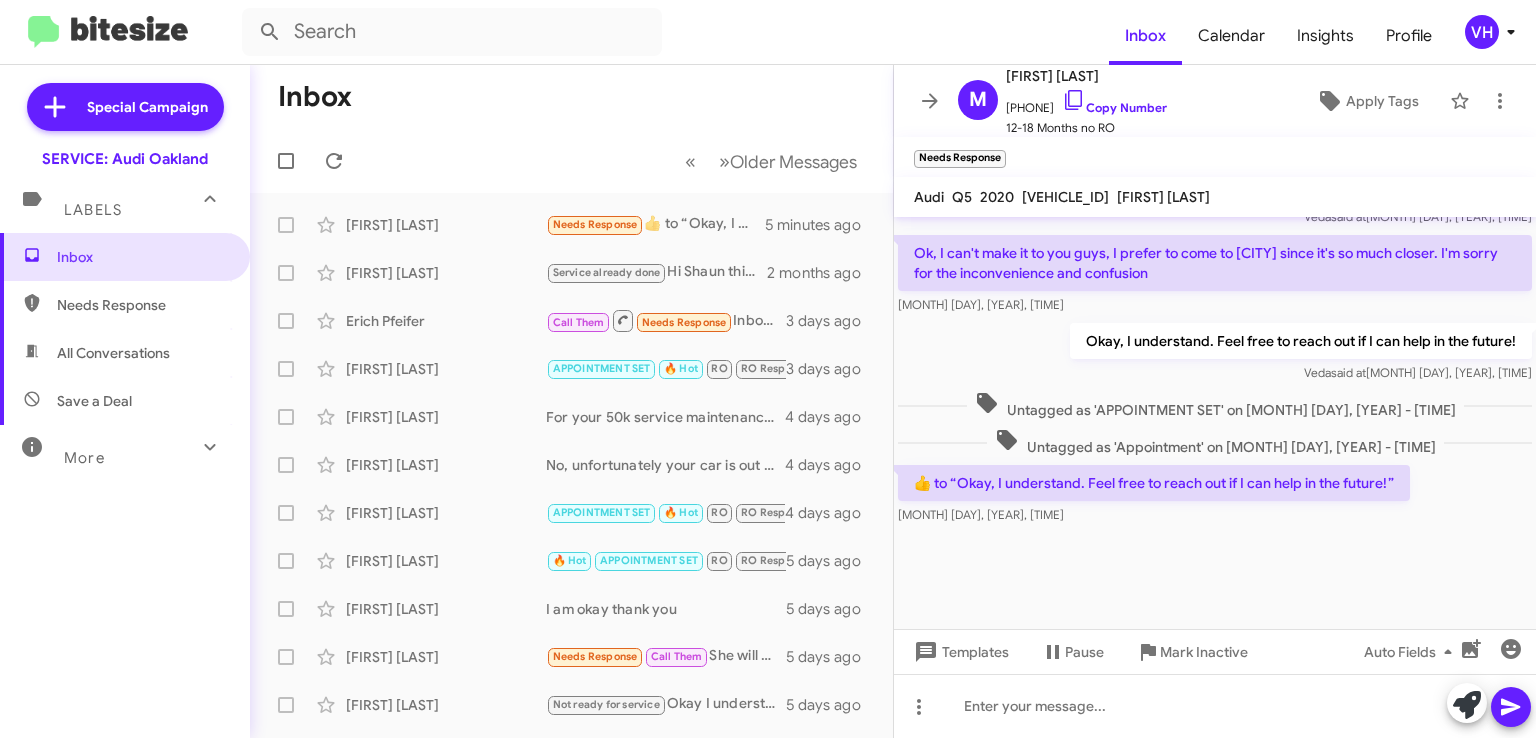 click on "​👍​ to “ Okay, I understand. Feel free to reach out if I can help in the future! ”    Aug 4, 2025, 2:45:33 PM" 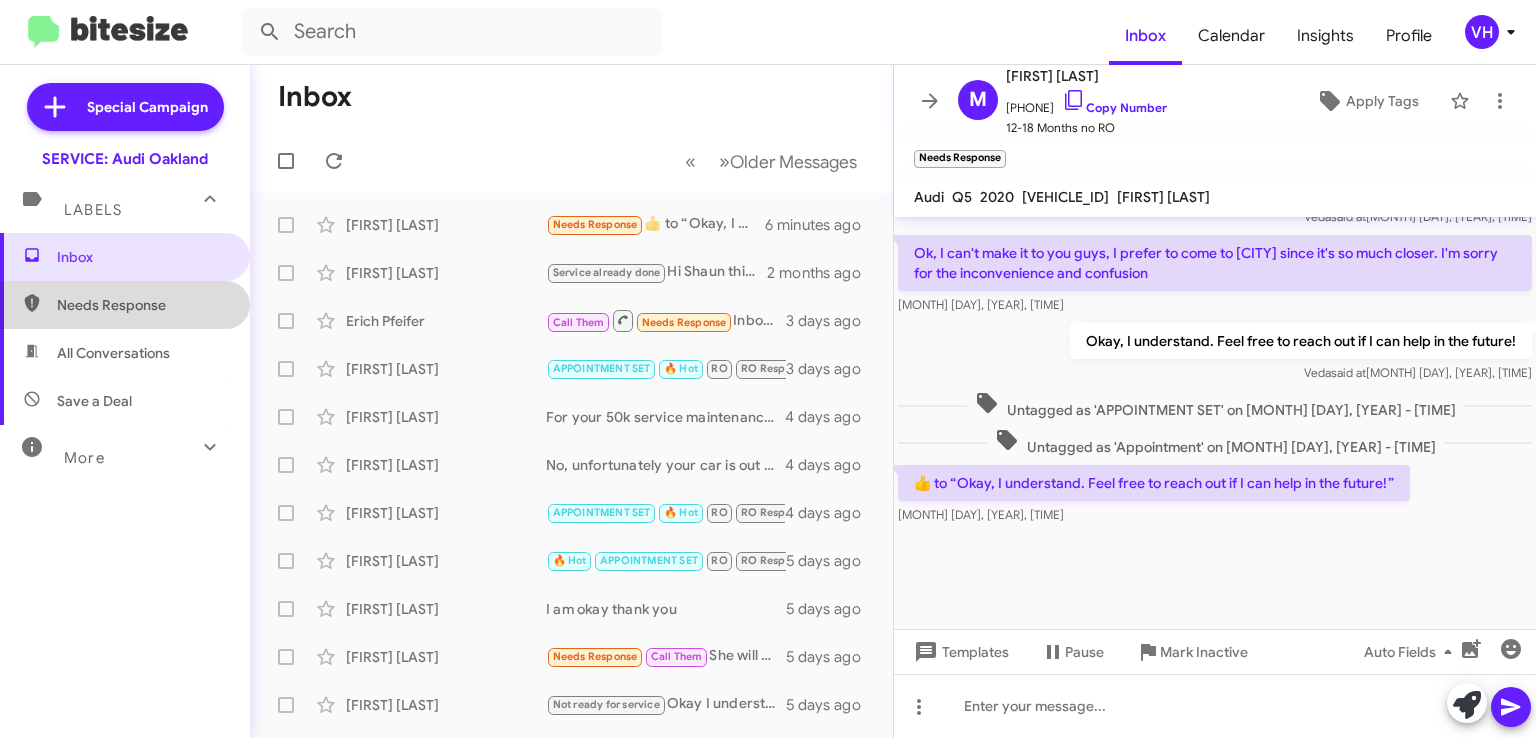 click on "Needs Response" at bounding box center (142, 305) 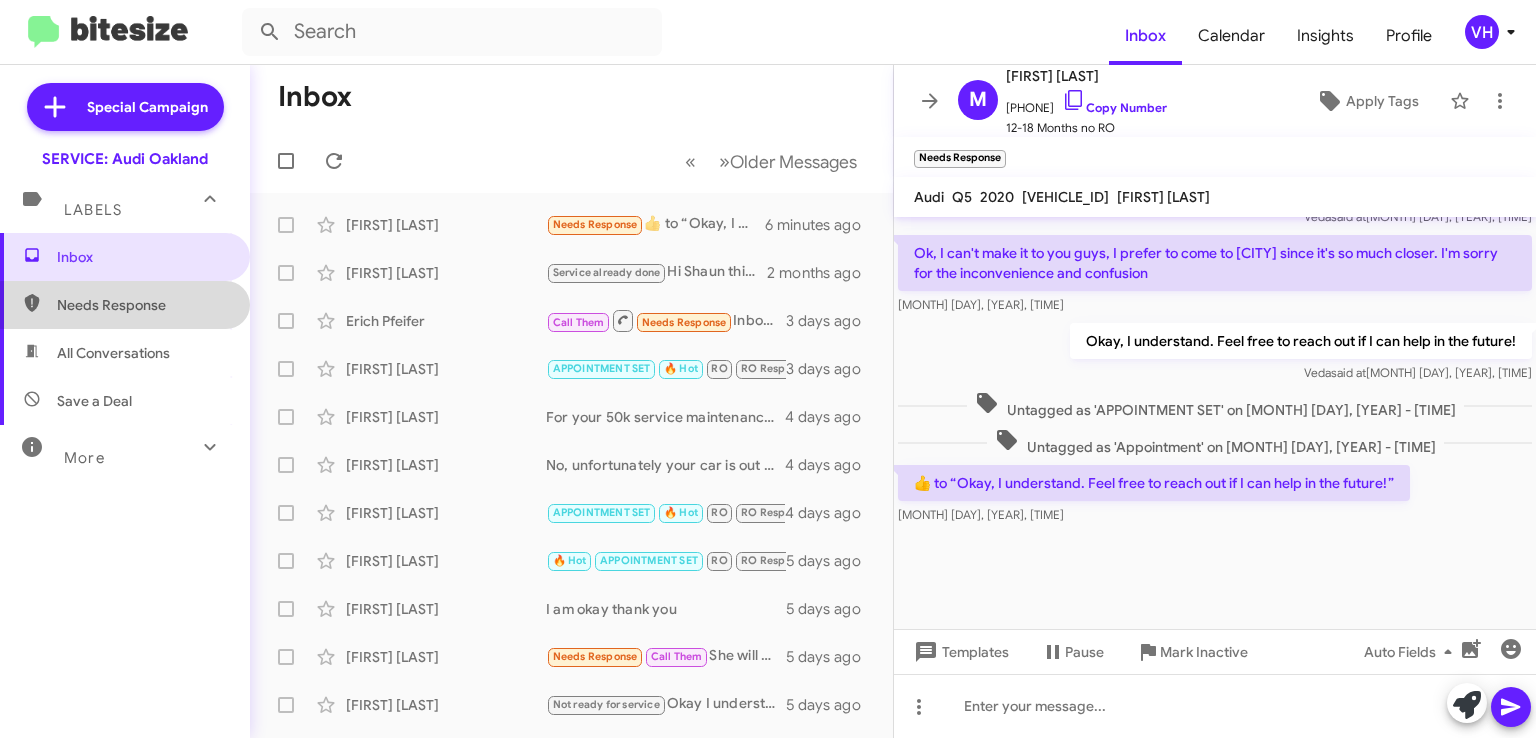 type on "in:needs-response" 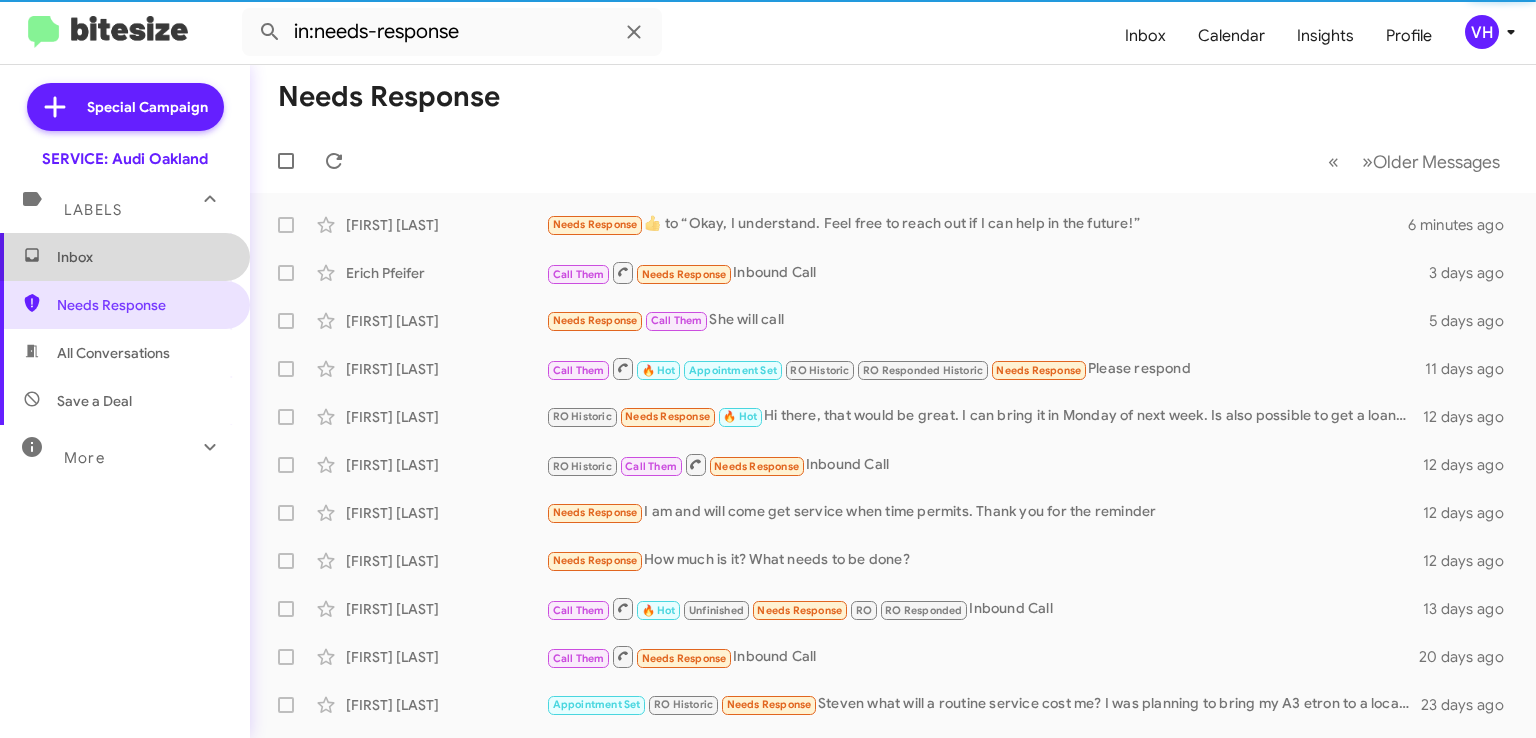 click on "Inbox" at bounding box center (125, 257) 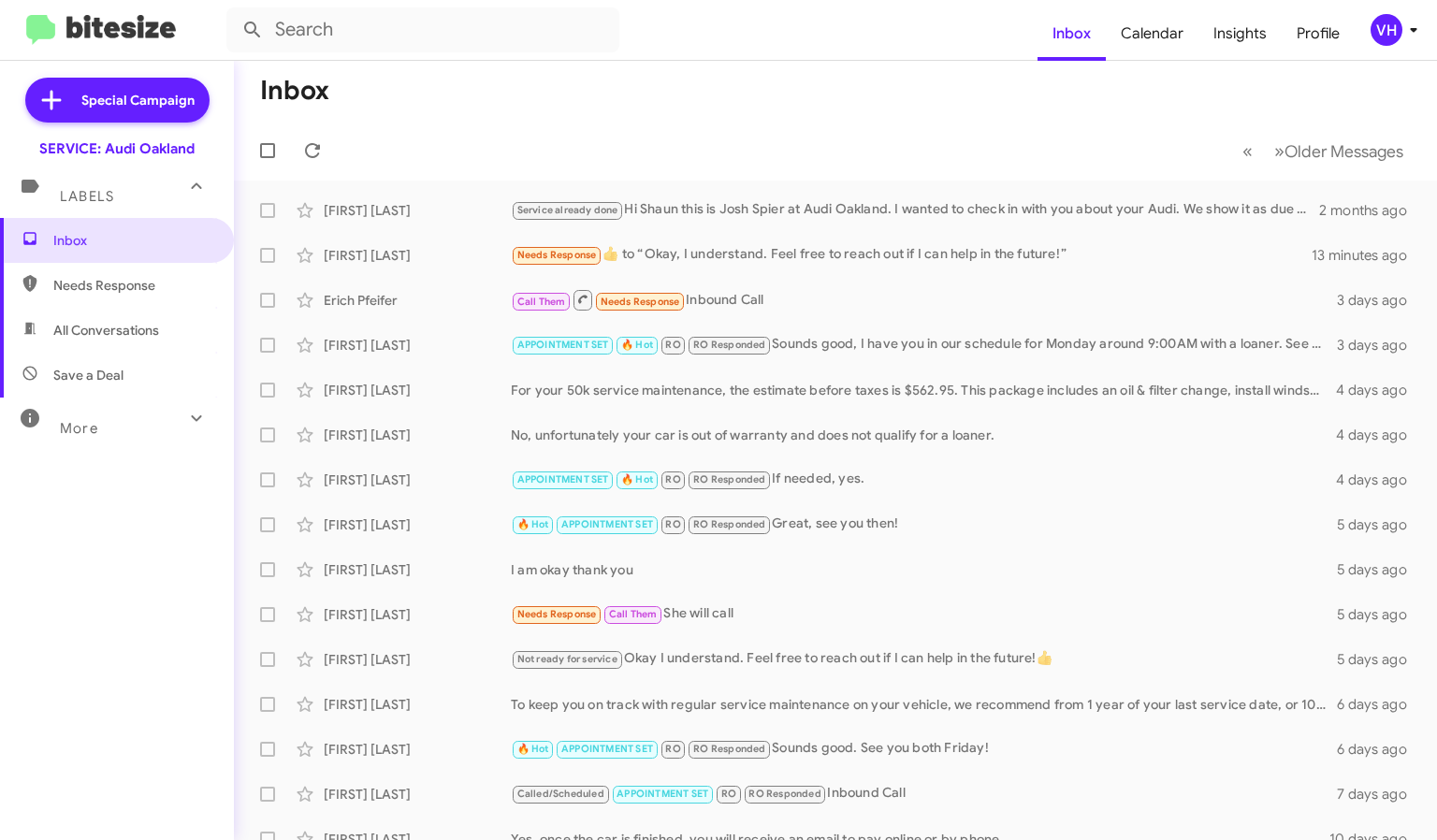 click on "Rainella Zetha  🔥 Hot   APPOINTMENT SET   RO   RO Responded   Great, see you then!   5 days ago" 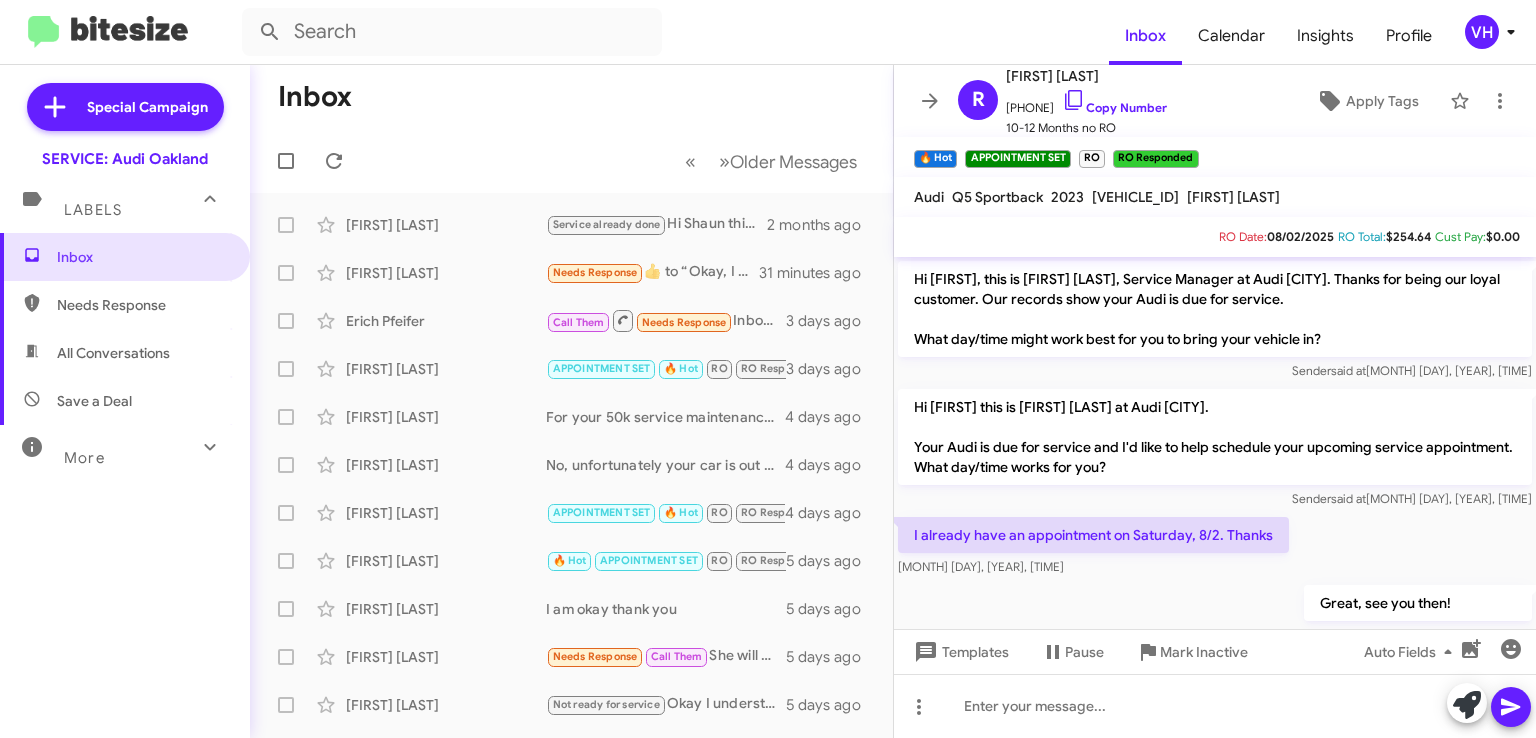 click on "Hi [FIRST] this is [FIRST] [LAST] at Audi Oakland.
Your Audi is due for service and I'd like to help schedule your upcoming service appointment. What day/time works for you?" 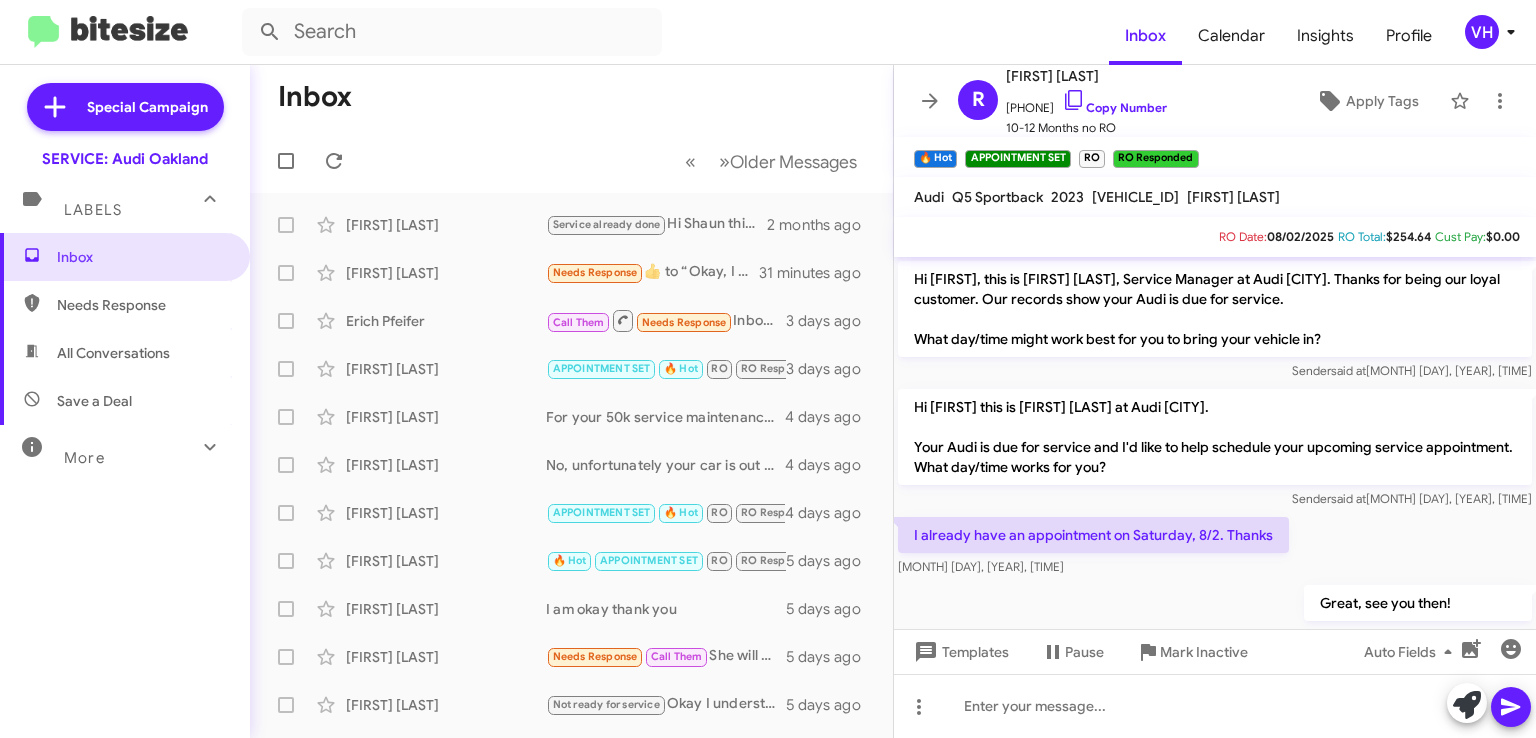 click on "Hi [FIRST] this is [FIRST] [LAST] at Audi Oakland.
Your Audi is due for service and I'd like to help schedule your upcoming service appointment. What day/time works for you?" 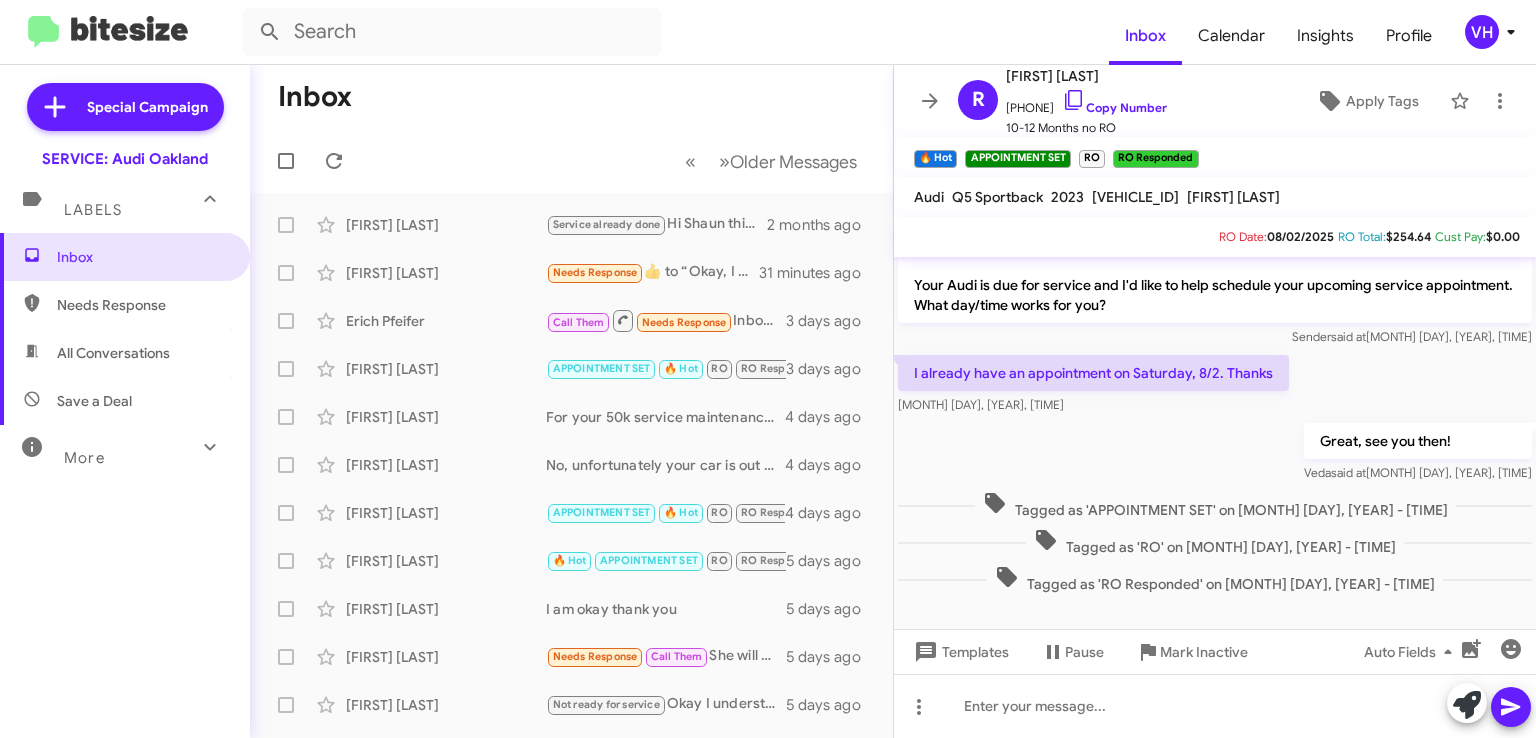 scroll, scrollTop: 168, scrollLeft: 0, axis: vertical 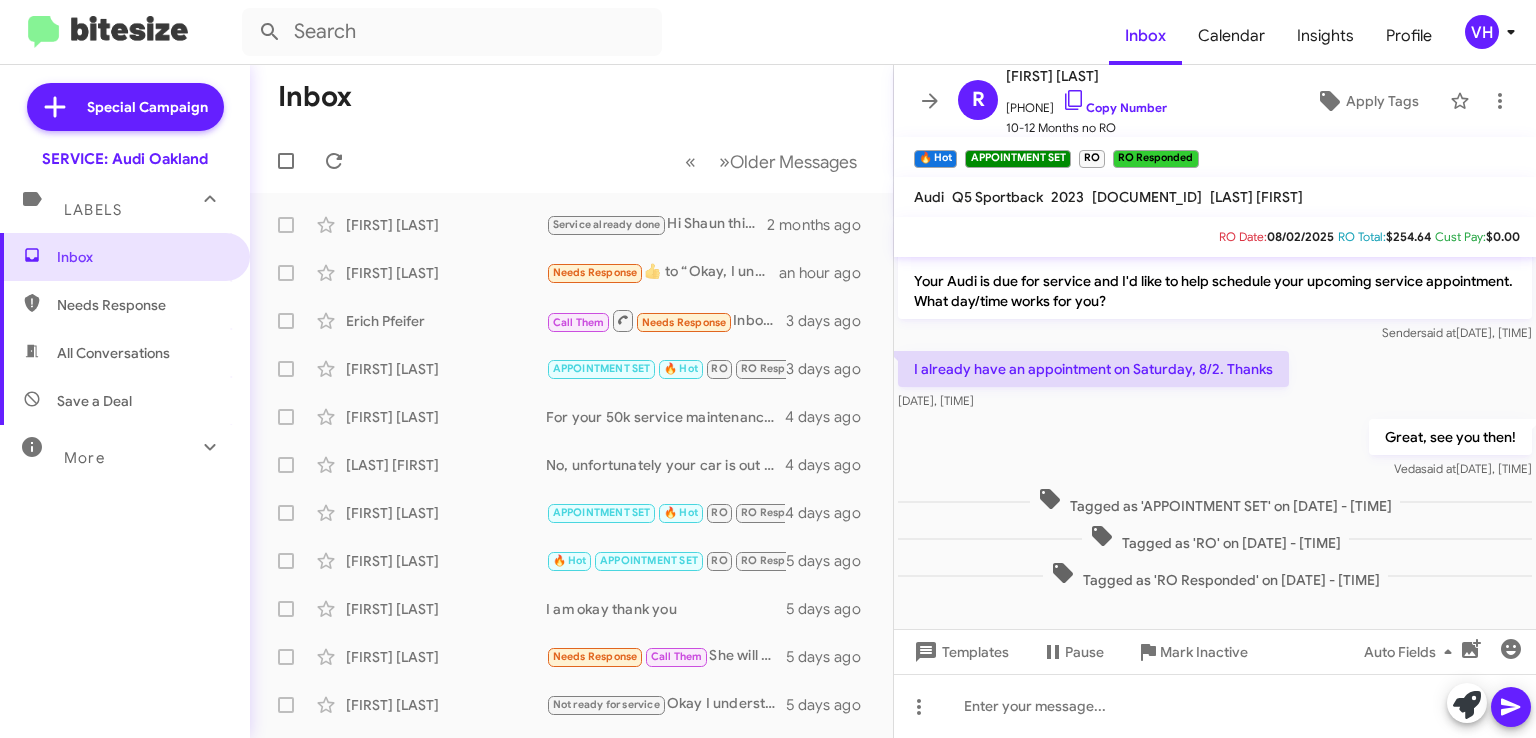 click on "Great, see you then! [NAME] said at [DATE], [TIME]" 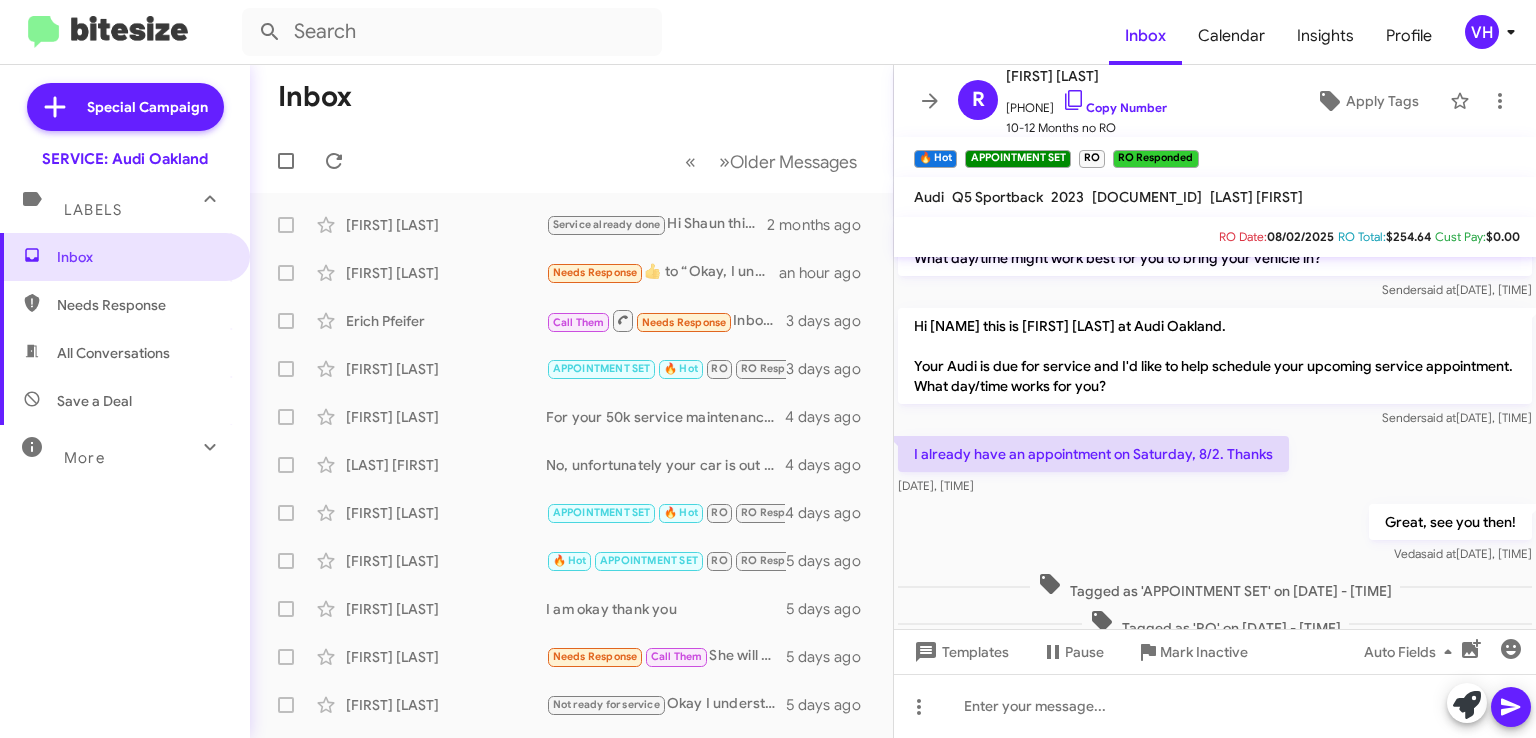 scroll, scrollTop: 168, scrollLeft: 0, axis: vertical 